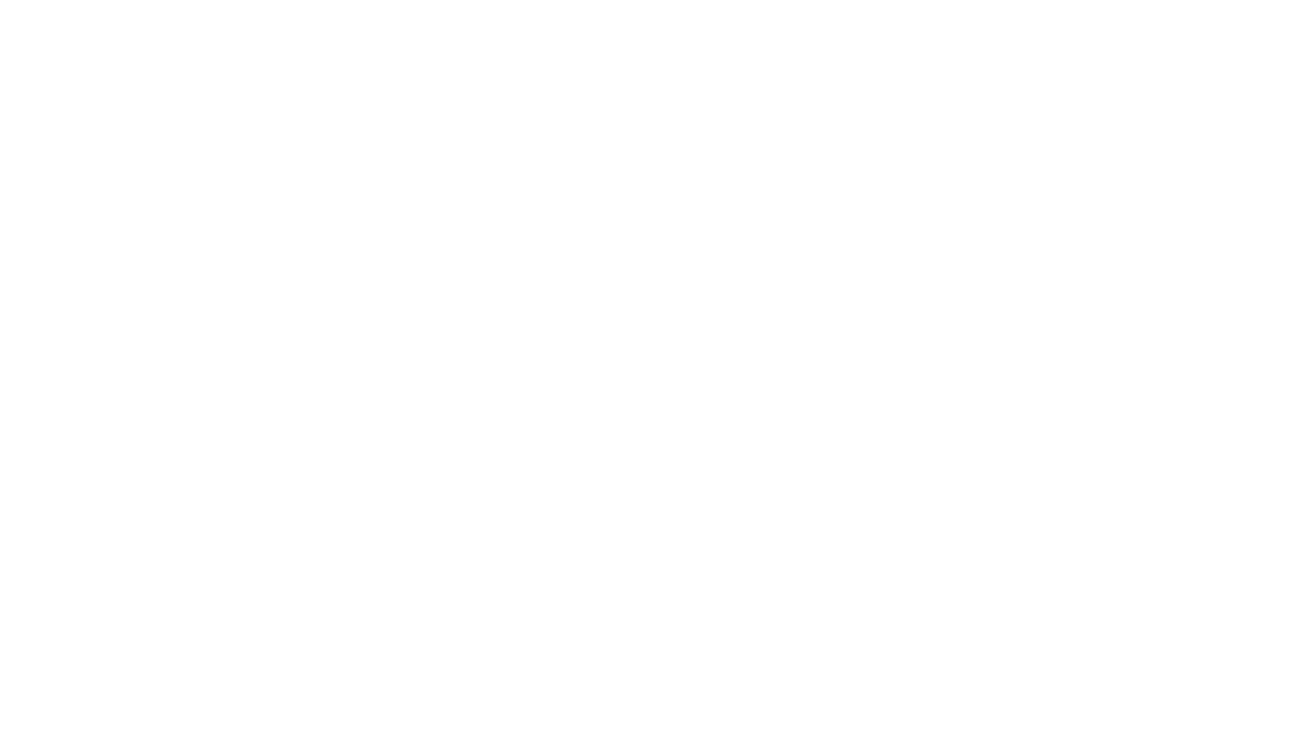 scroll, scrollTop: 0, scrollLeft: 0, axis: both 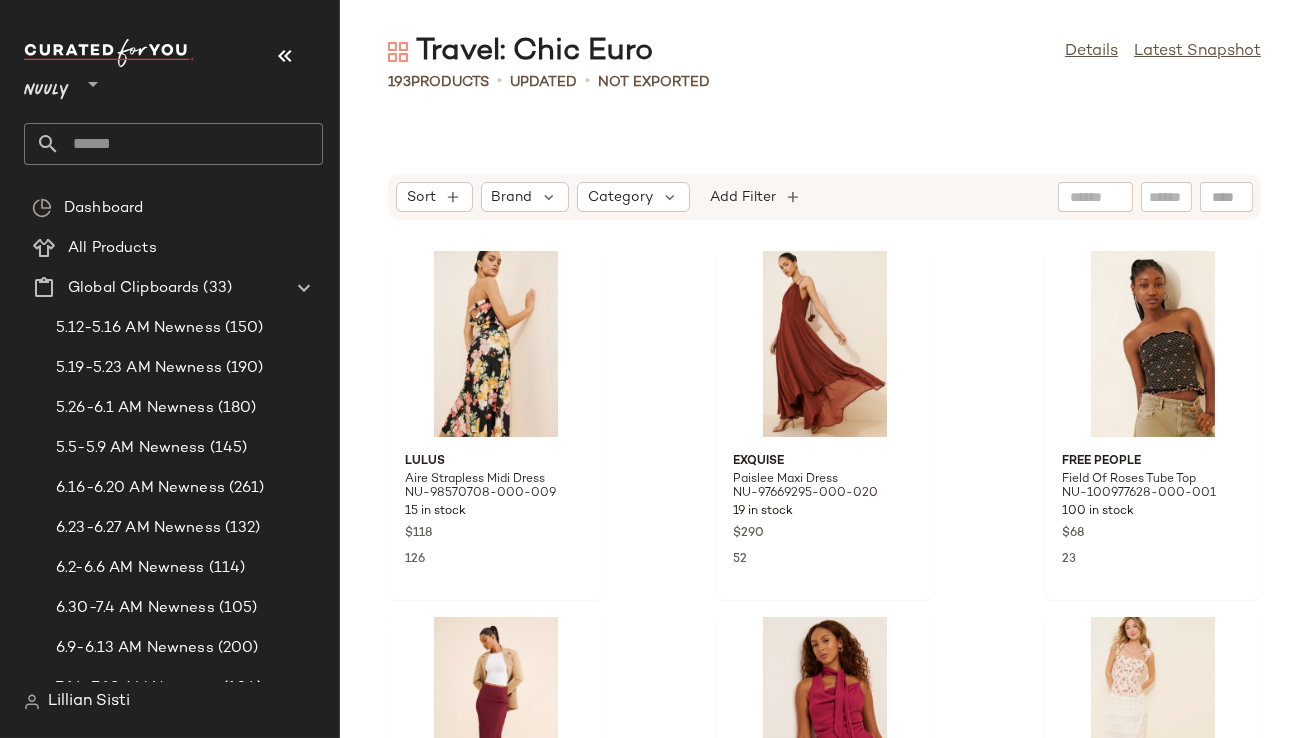 click at bounding box center (285, 56) 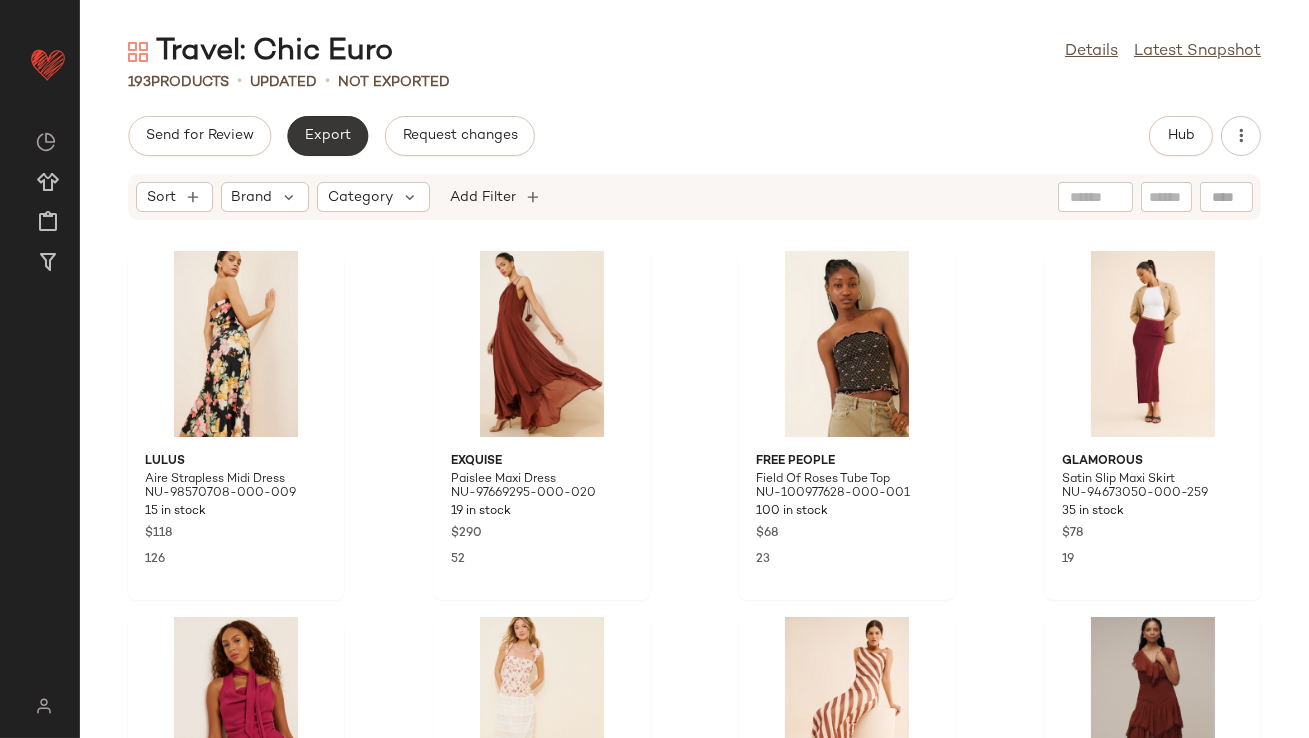 click on "Export" at bounding box center [327, 136] 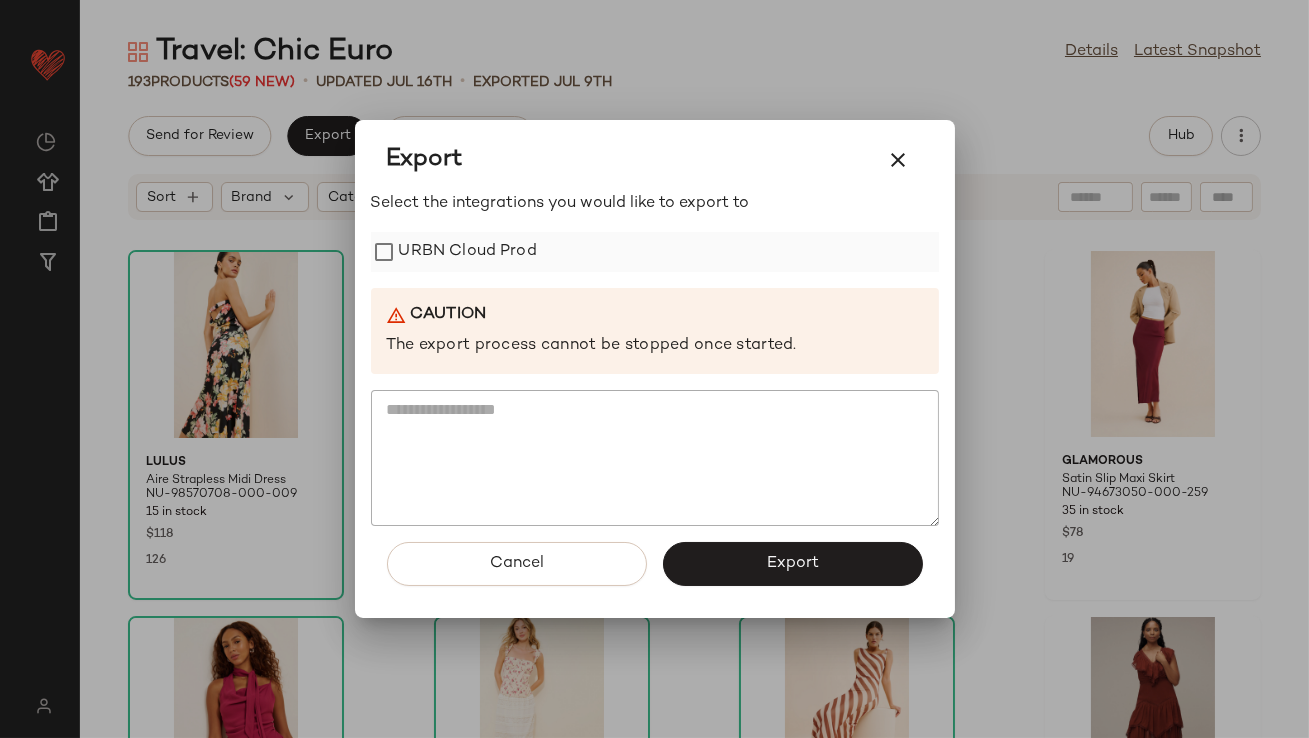 click on "URBN Cloud Prod" at bounding box center [468, 252] 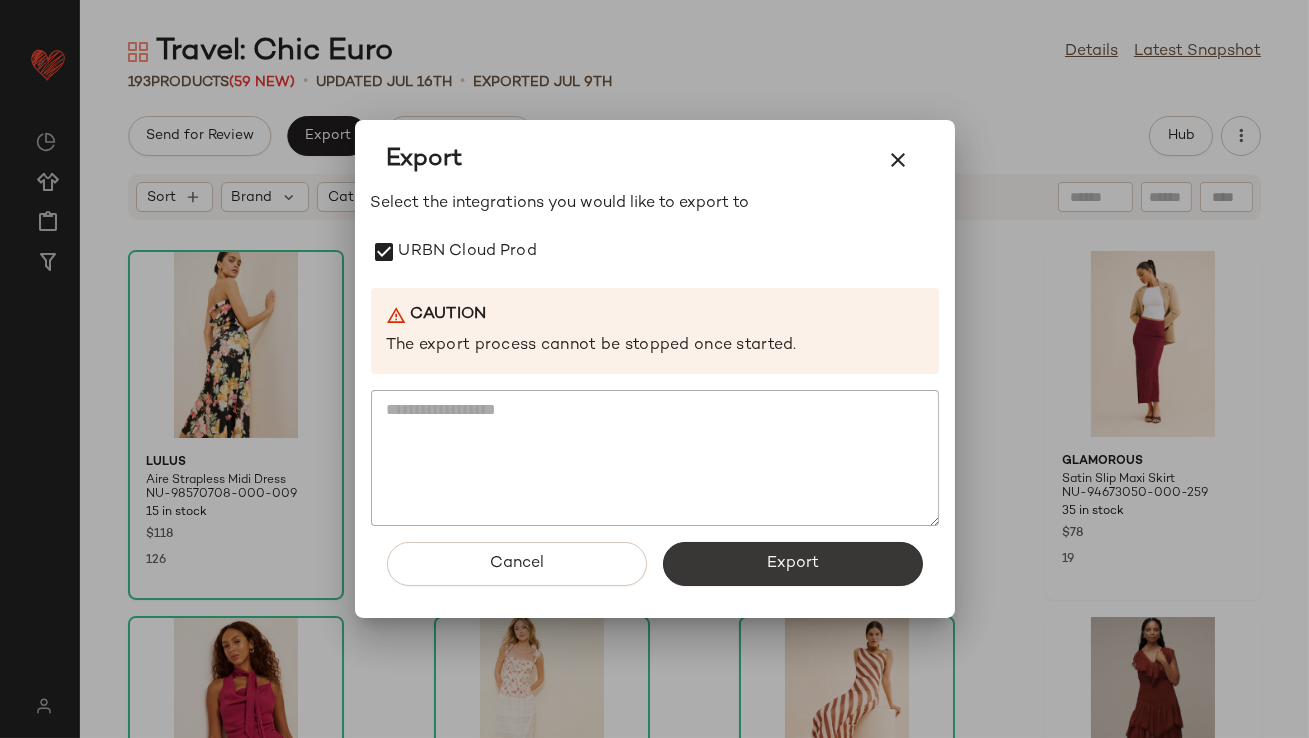 click on "Export" at bounding box center (793, 564) 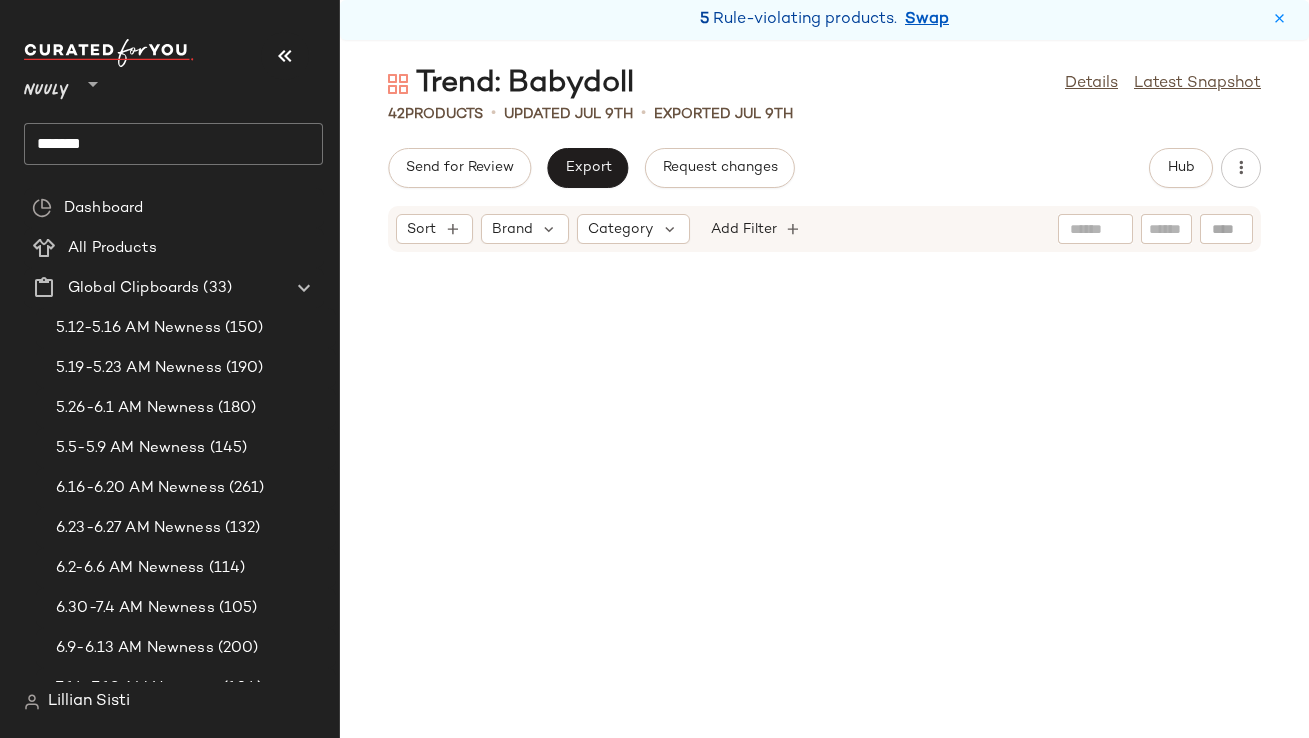 scroll, scrollTop: 0, scrollLeft: 0, axis: both 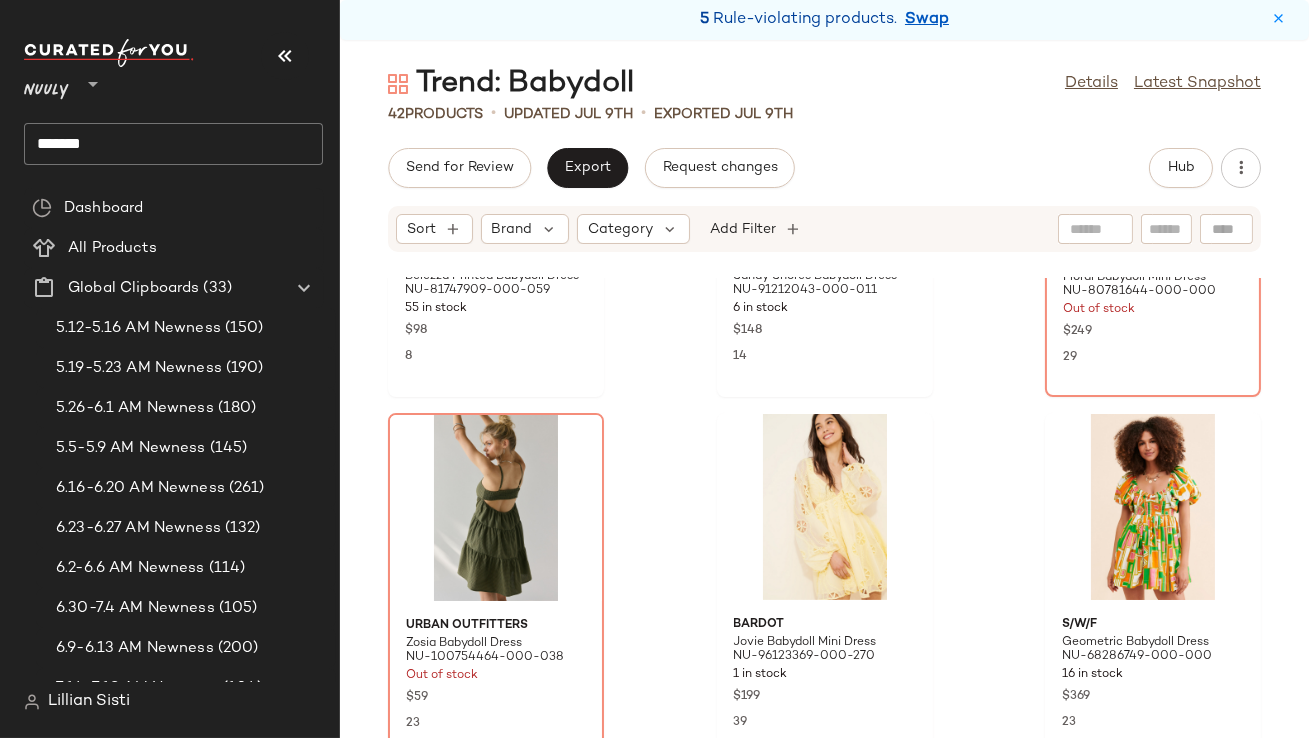 click at bounding box center [285, 56] 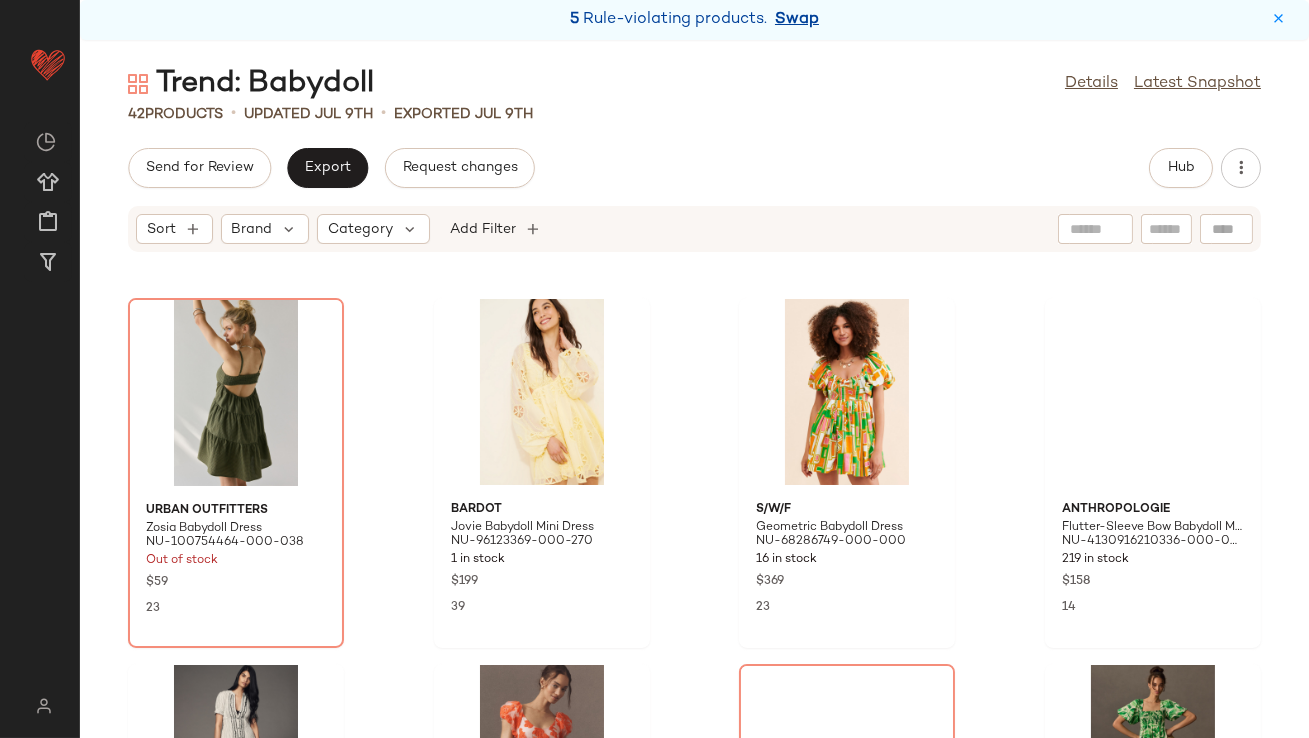 click on "Swap" at bounding box center (797, 20) 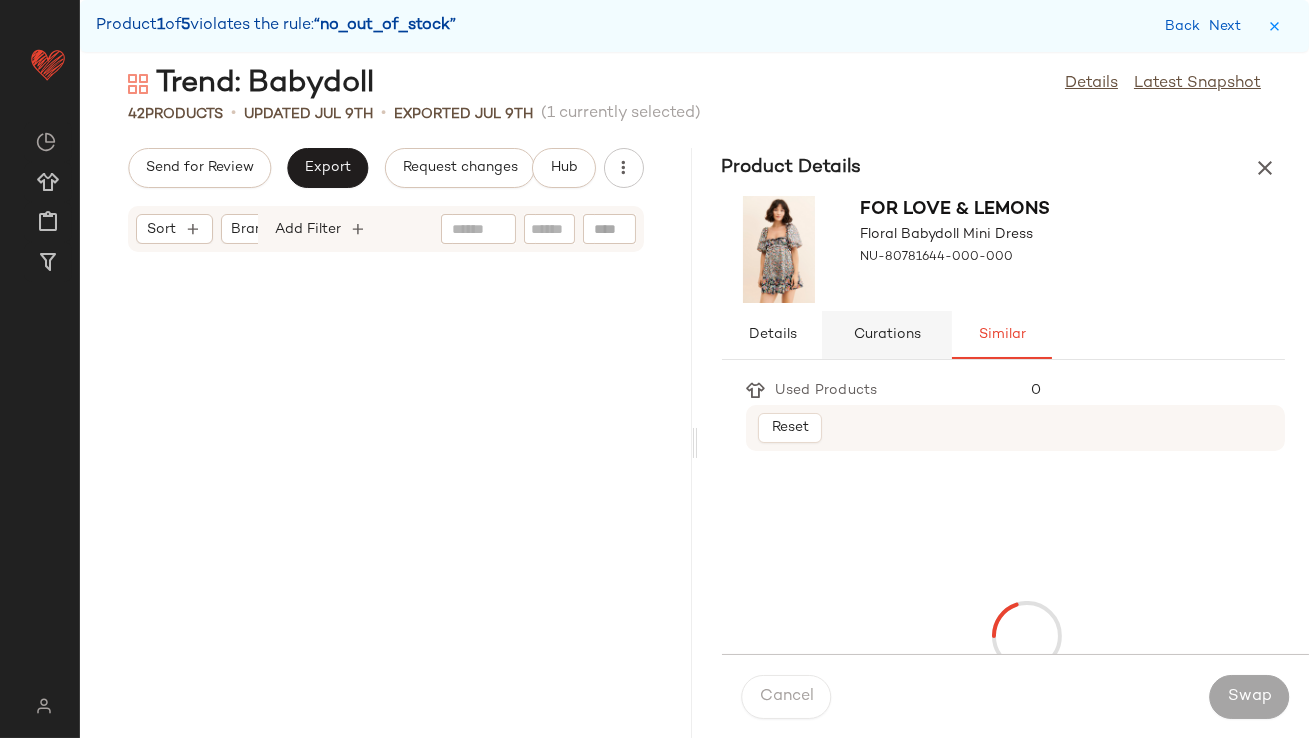 scroll, scrollTop: 1830, scrollLeft: 0, axis: vertical 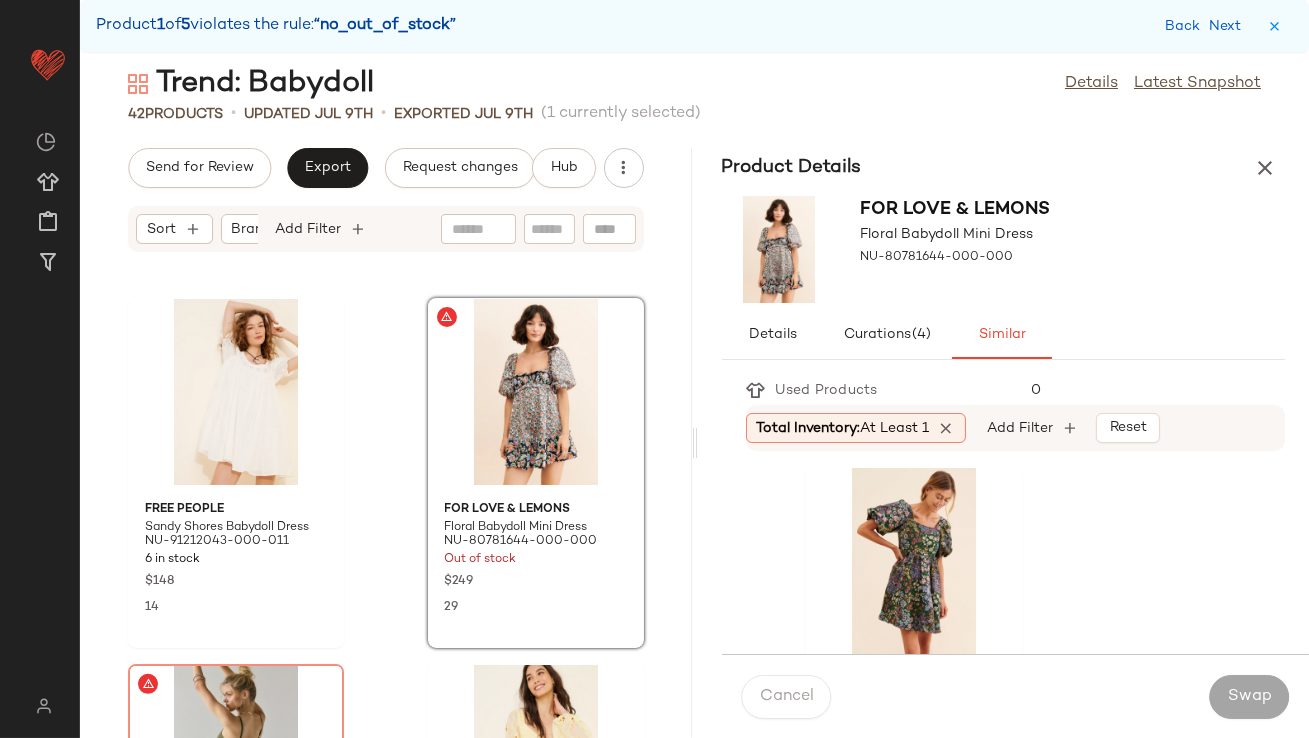 click on "Total Inventory:   At least 1" at bounding box center (843, 428) 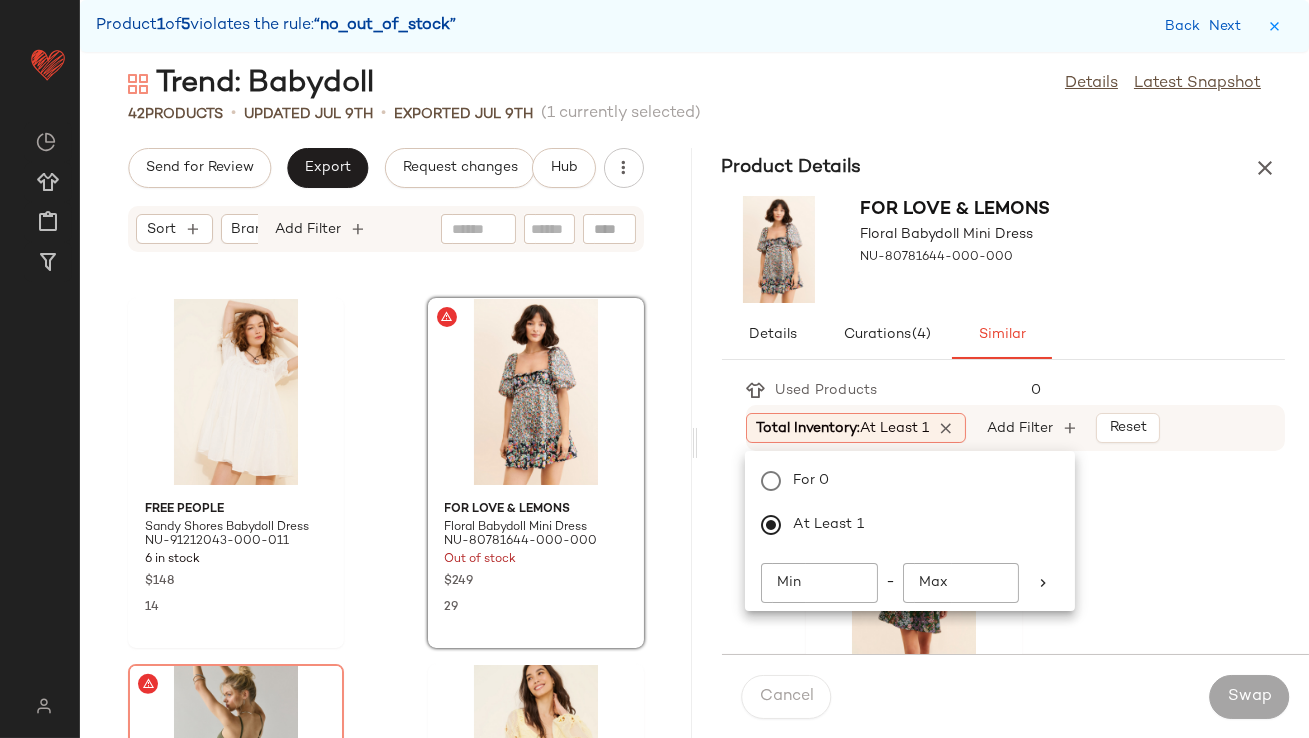 click on "Min" 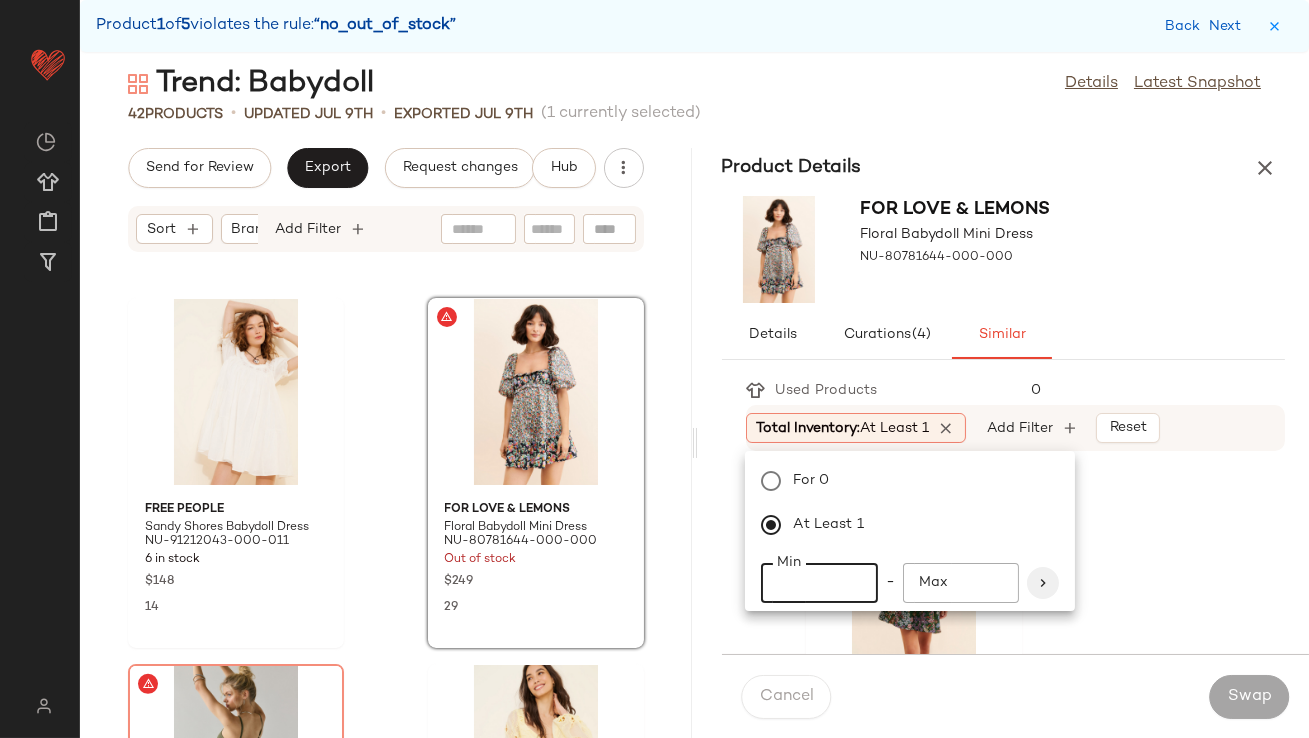 type on "**" 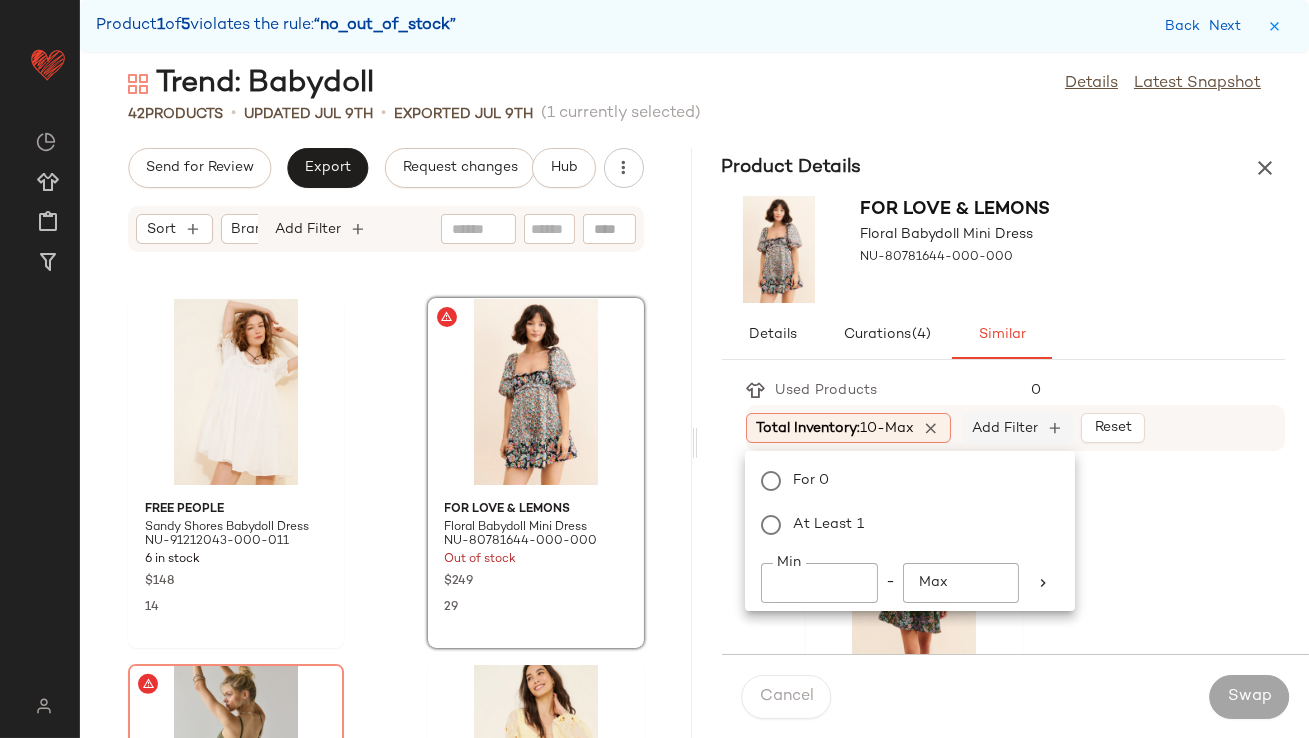 click on "Add Filter" at bounding box center [1005, 428] 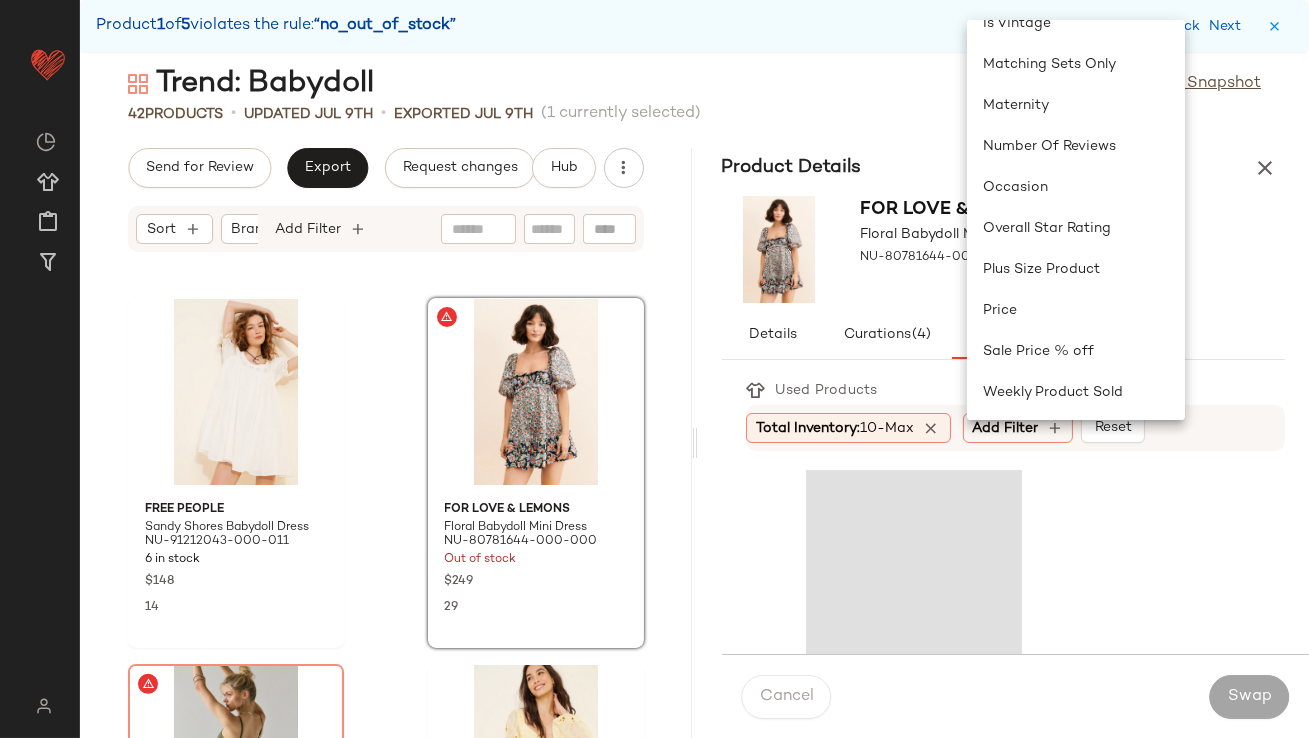 click on "Weekly Product Sold" 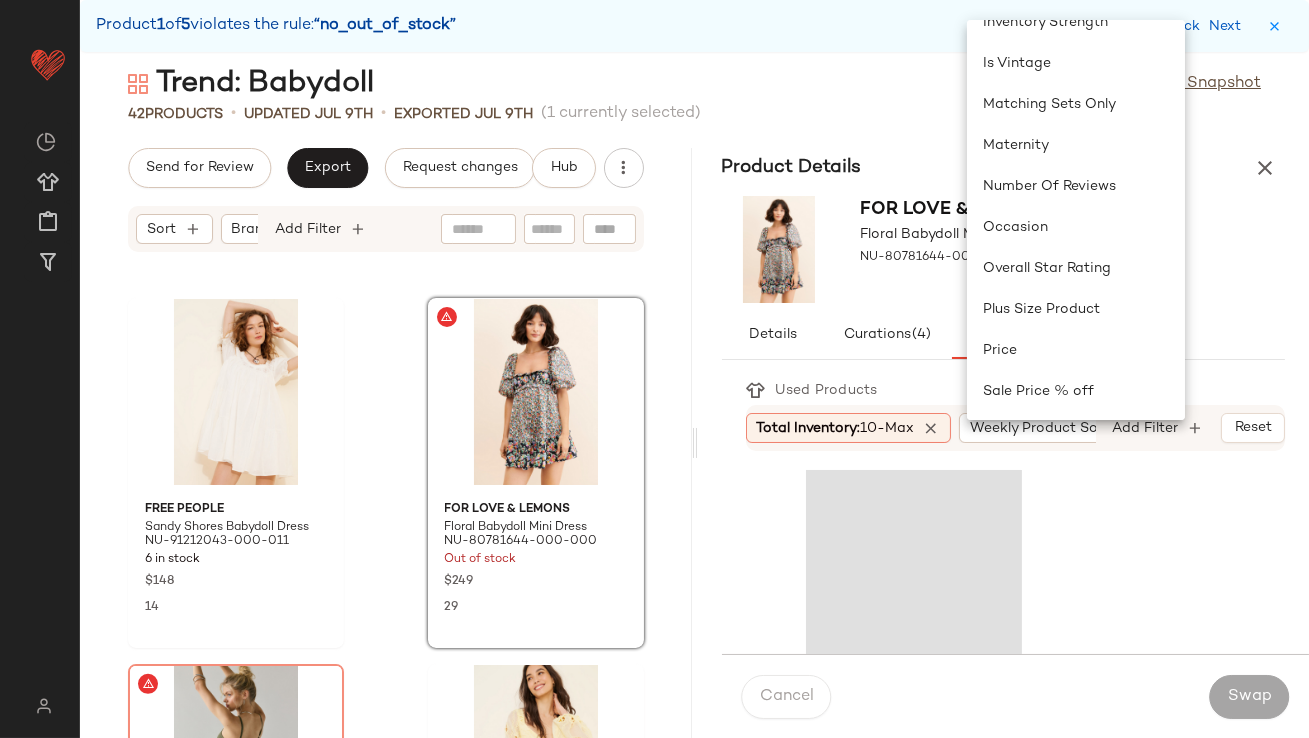 scroll, scrollTop: 476, scrollLeft: 0, axis: vertical 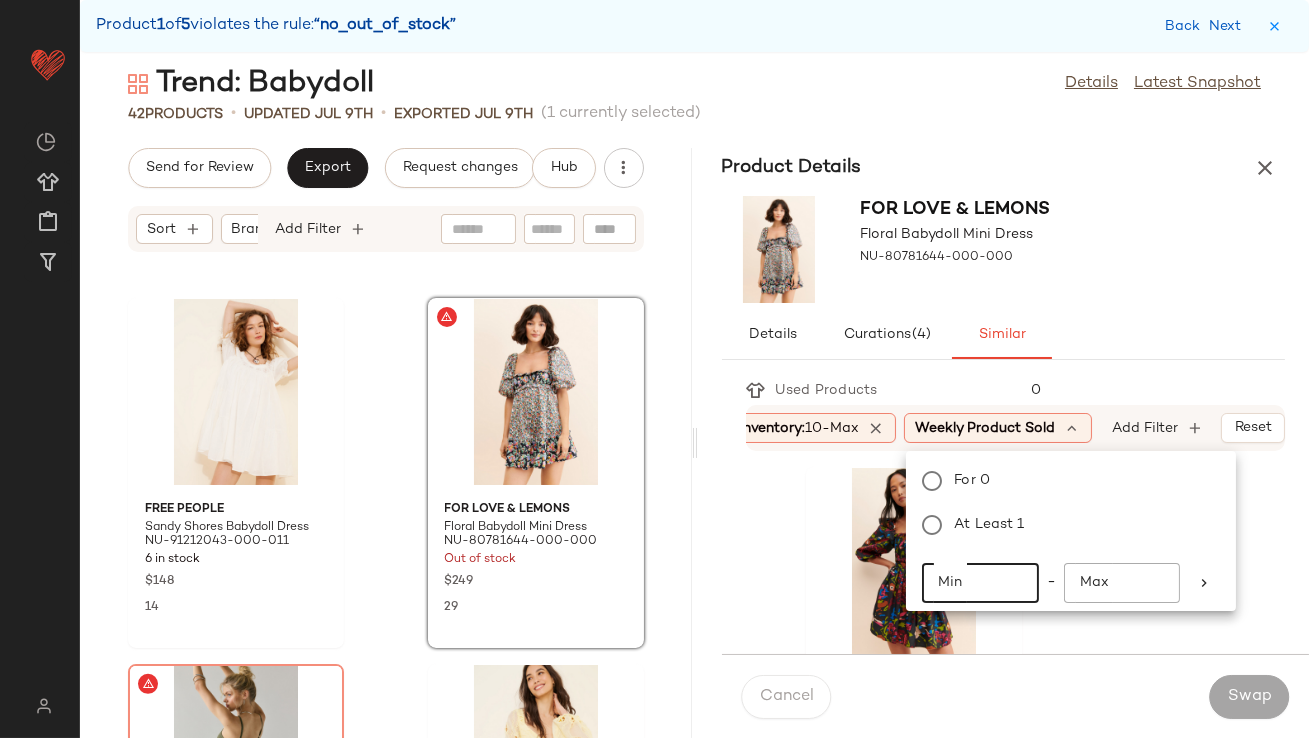 click on "Min" 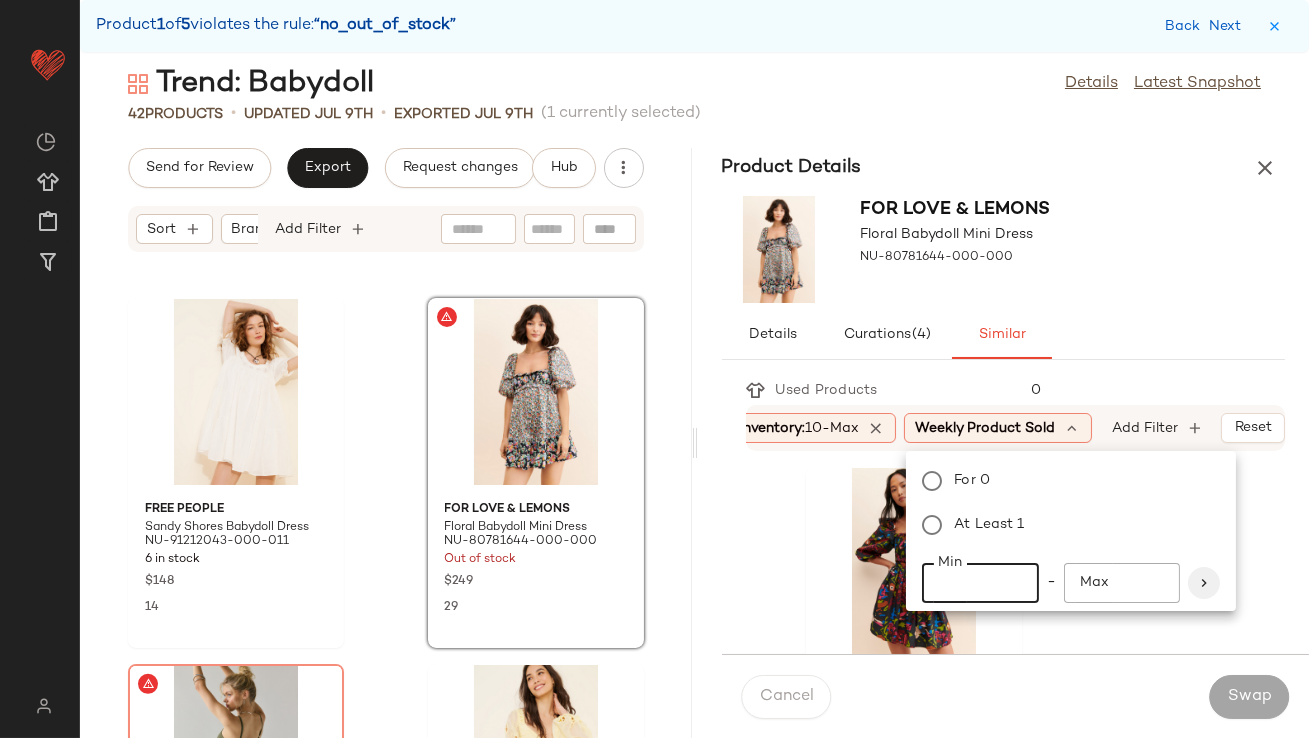 type on "**" 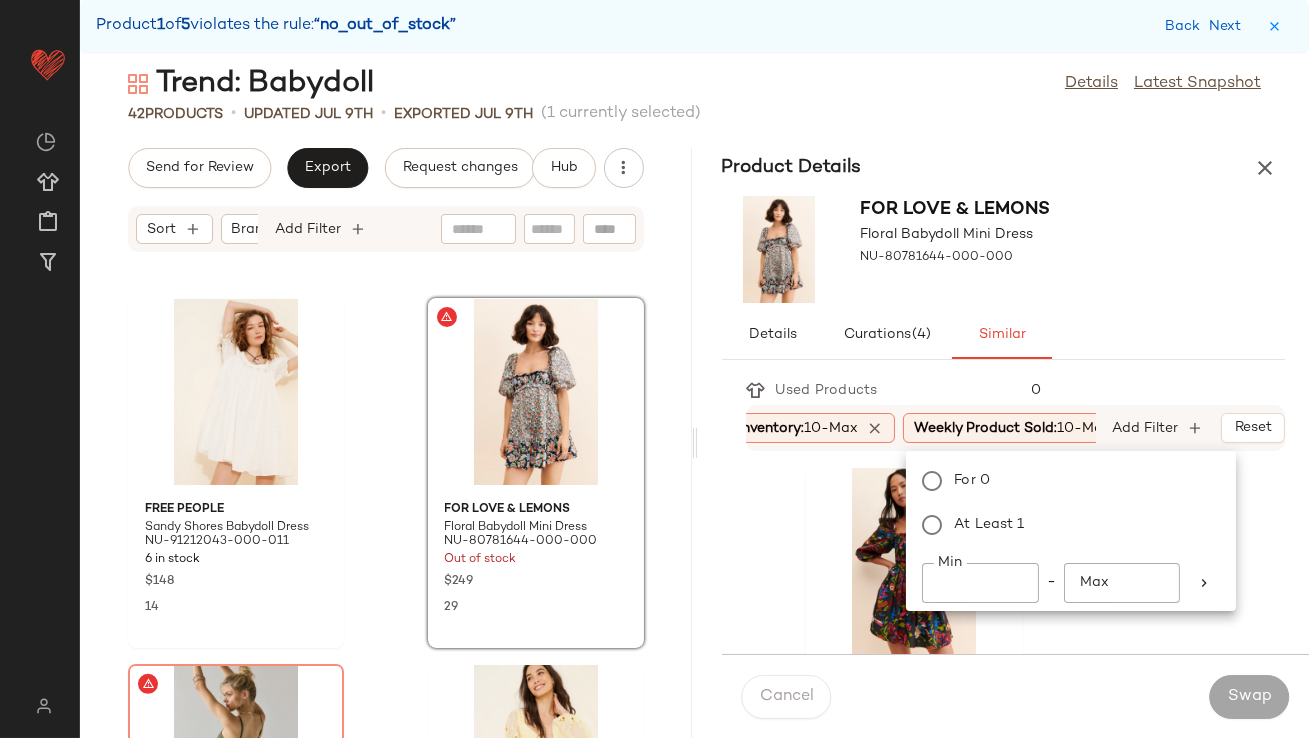 click on "Details   Curations  (4)  Similar" at bounding box center (1004, 335) 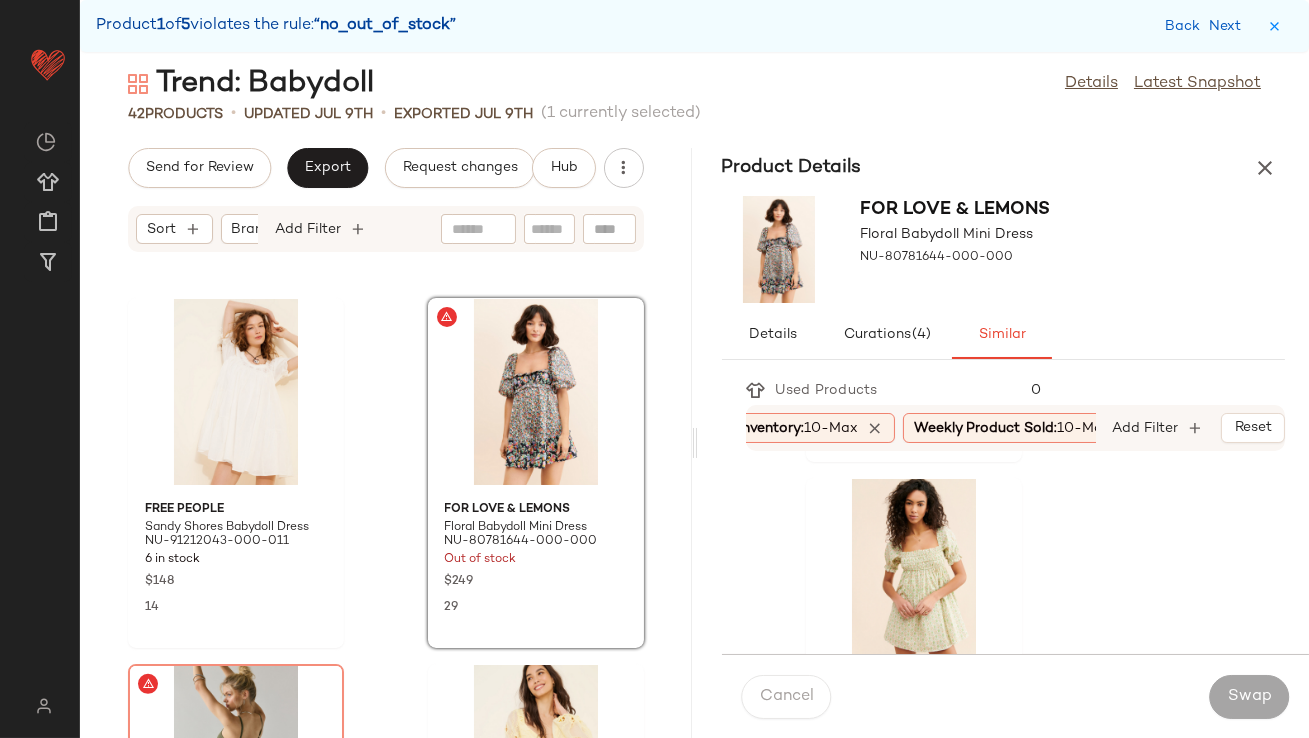 scroll, scrollTop: 397, scrollLeft: 0, axis: vertical 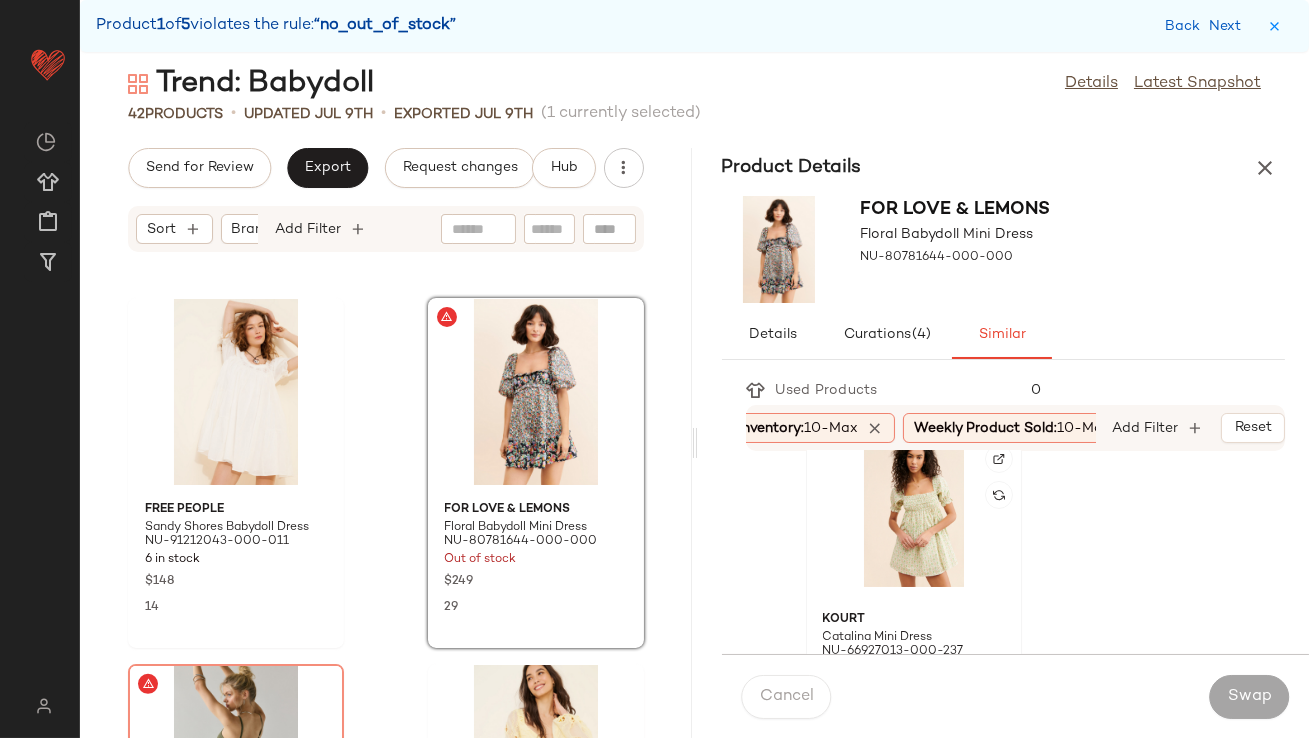 click 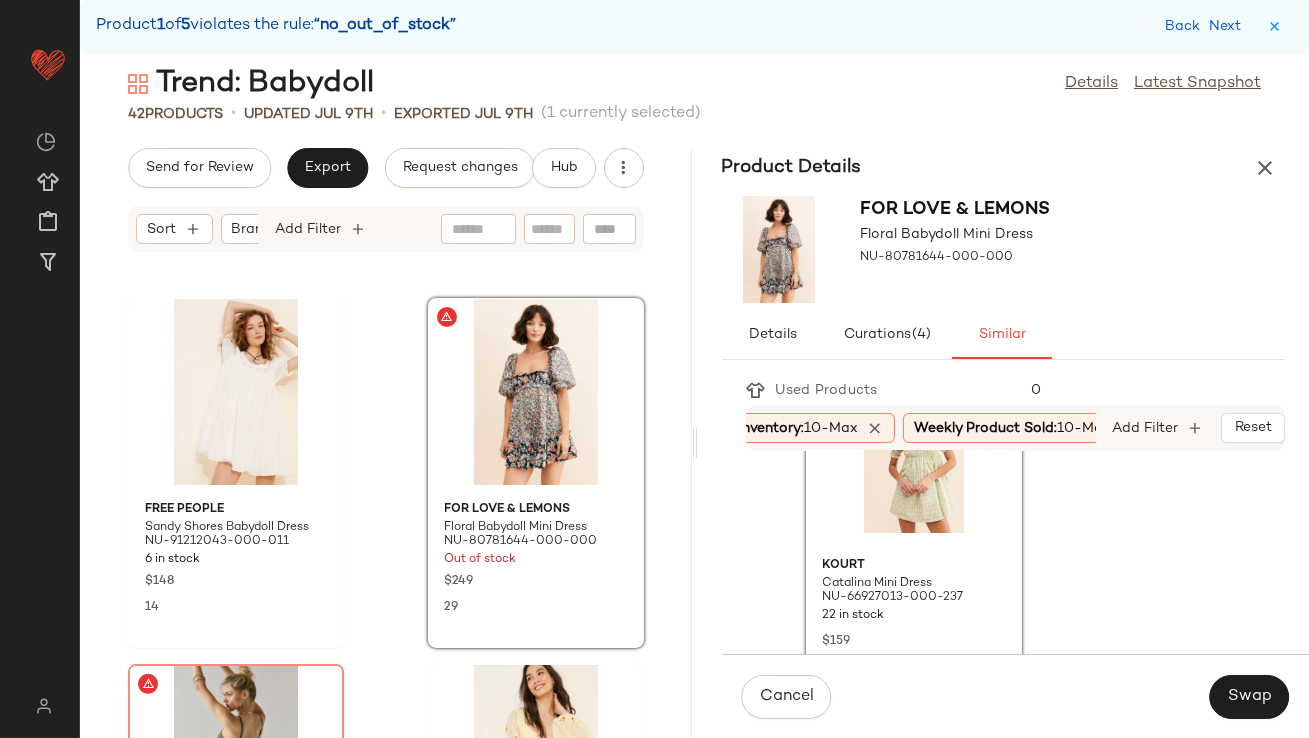scroll, scrollTop: 455, scrollLeft: 0, axis: vertical 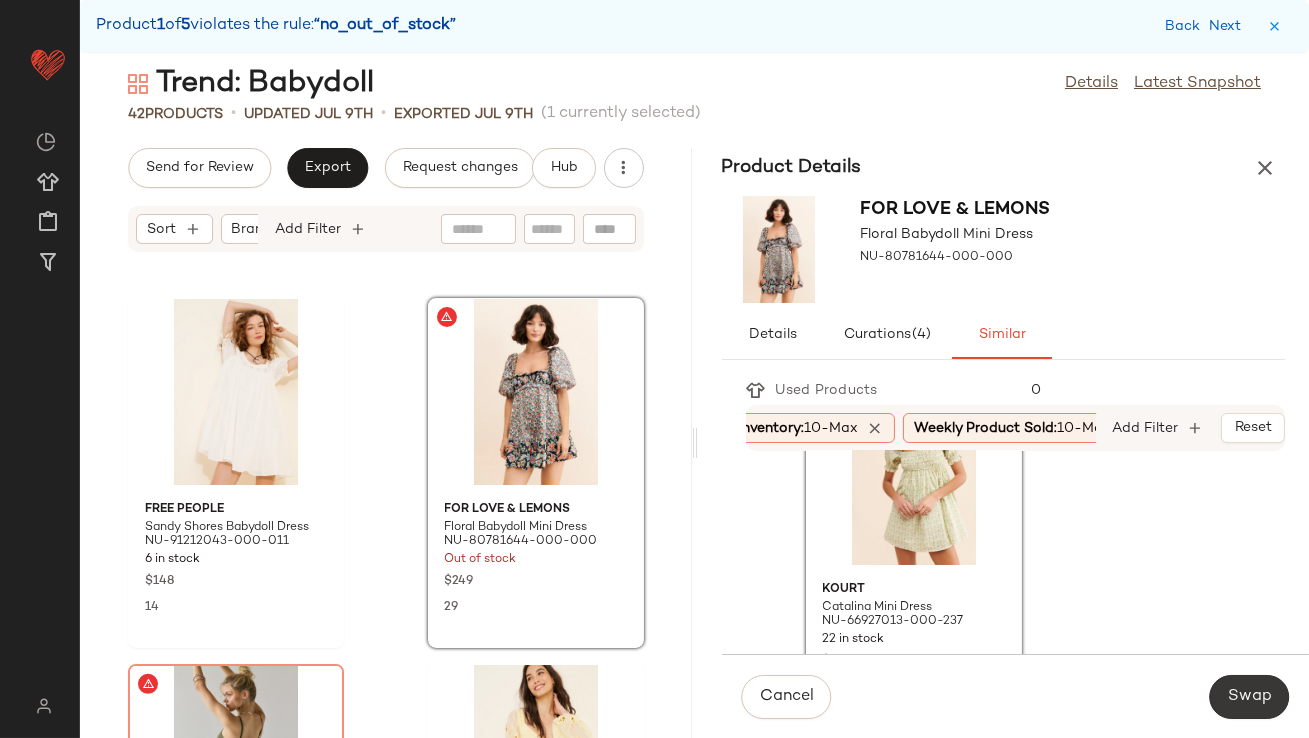 click on "Swap" 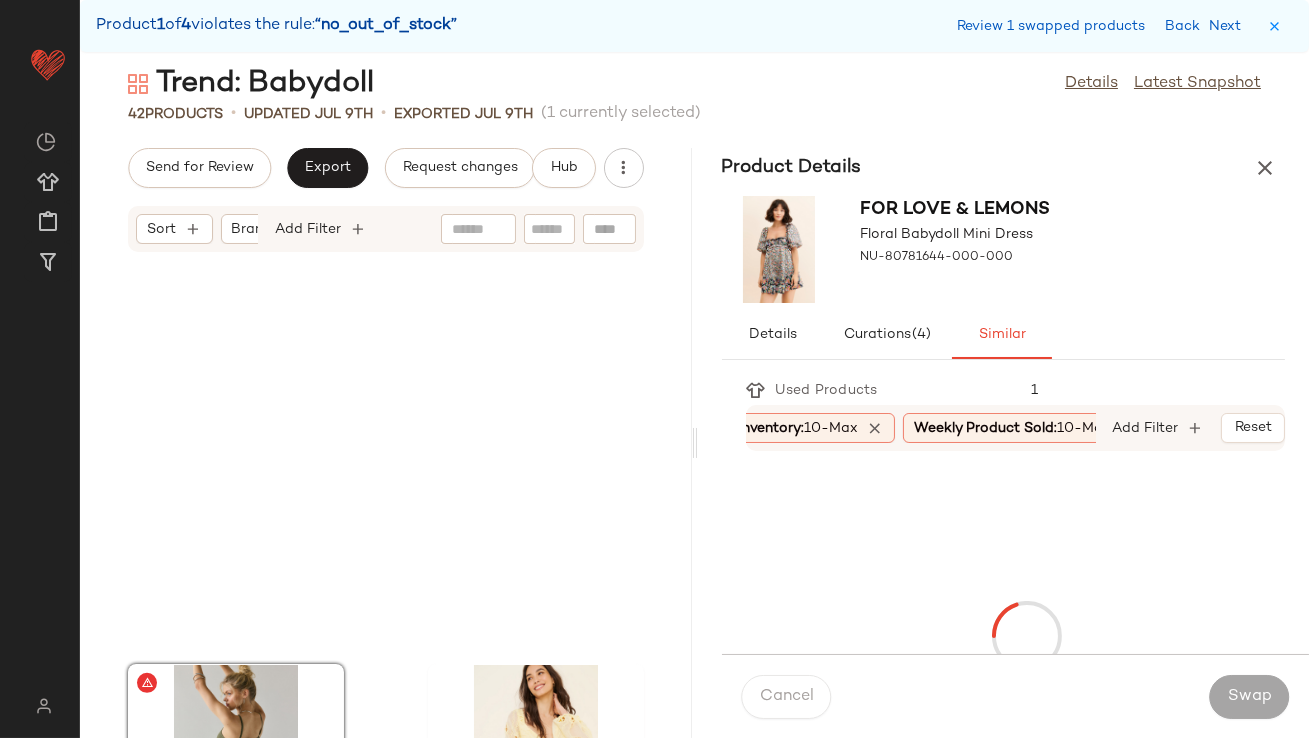 scroll, scrollTop: 2195, scrollLeft: 0, axis: vertical 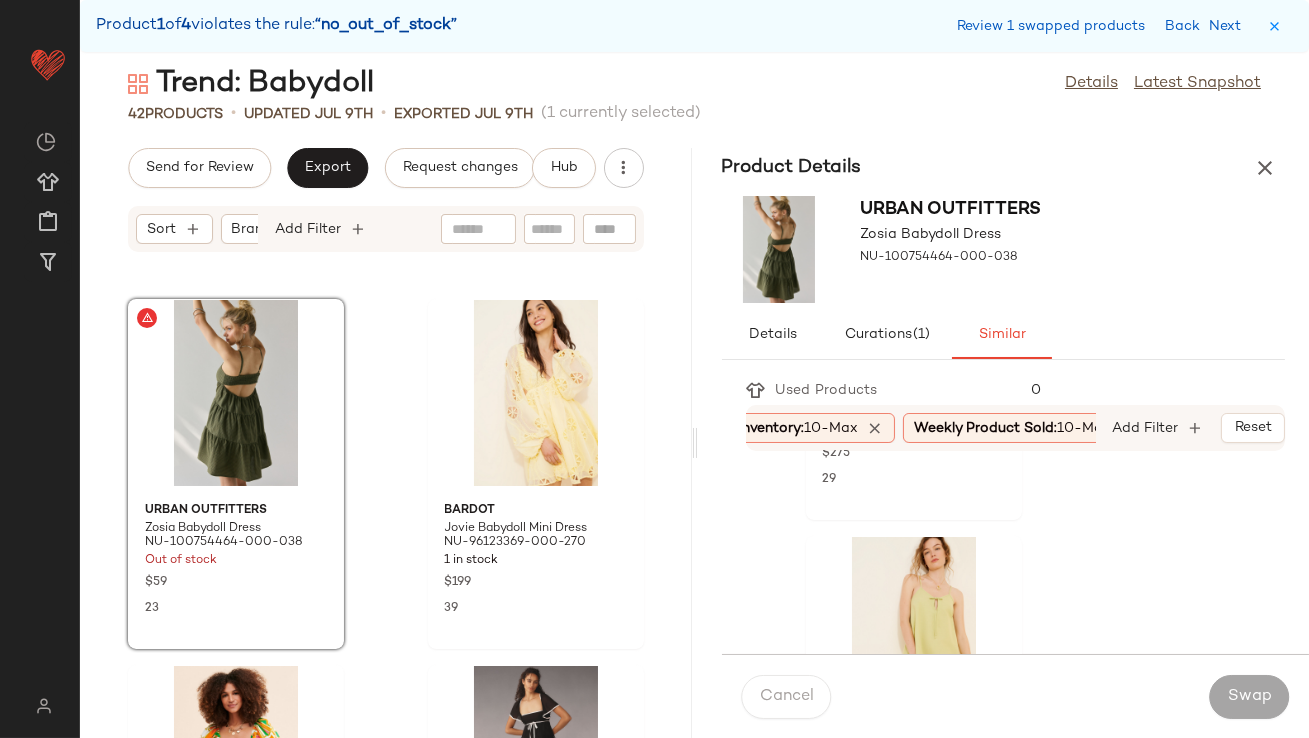 click at bounding box center [1265, 168] 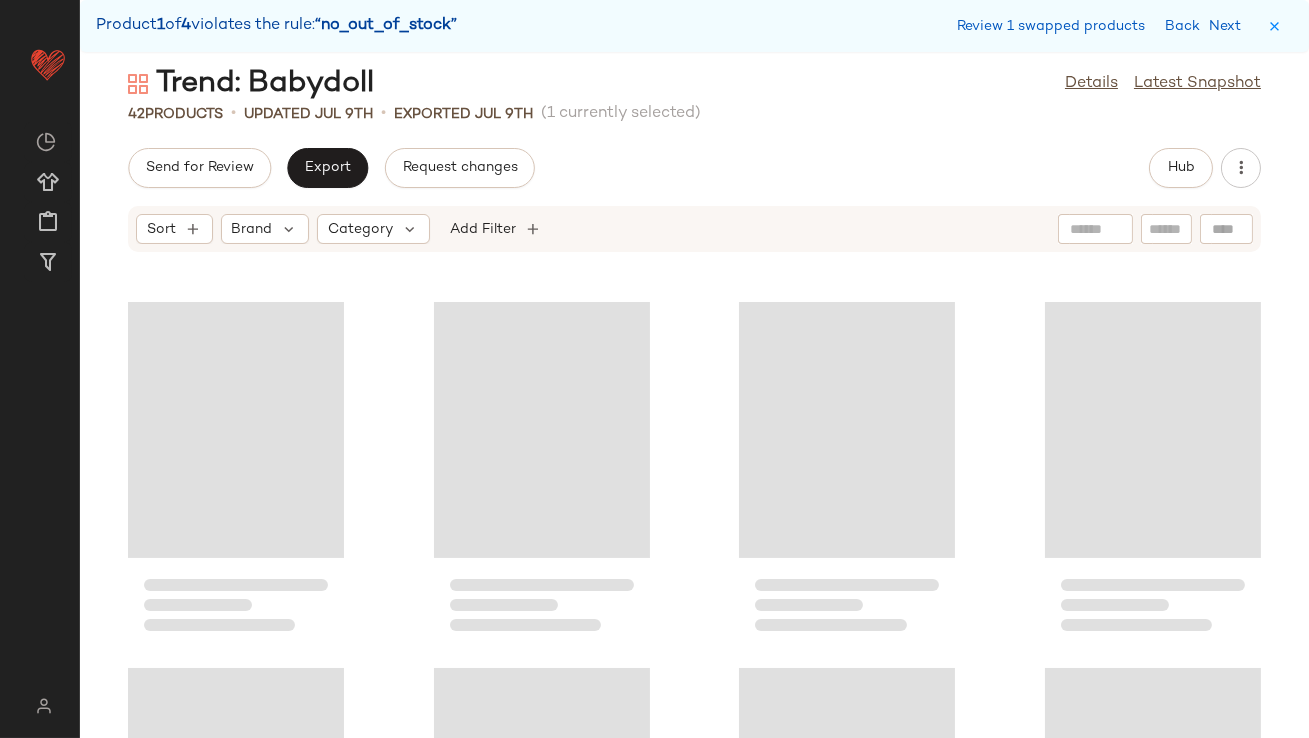 scroll, scrollTop: 1098, scrollLeft: 0, axis: vertical 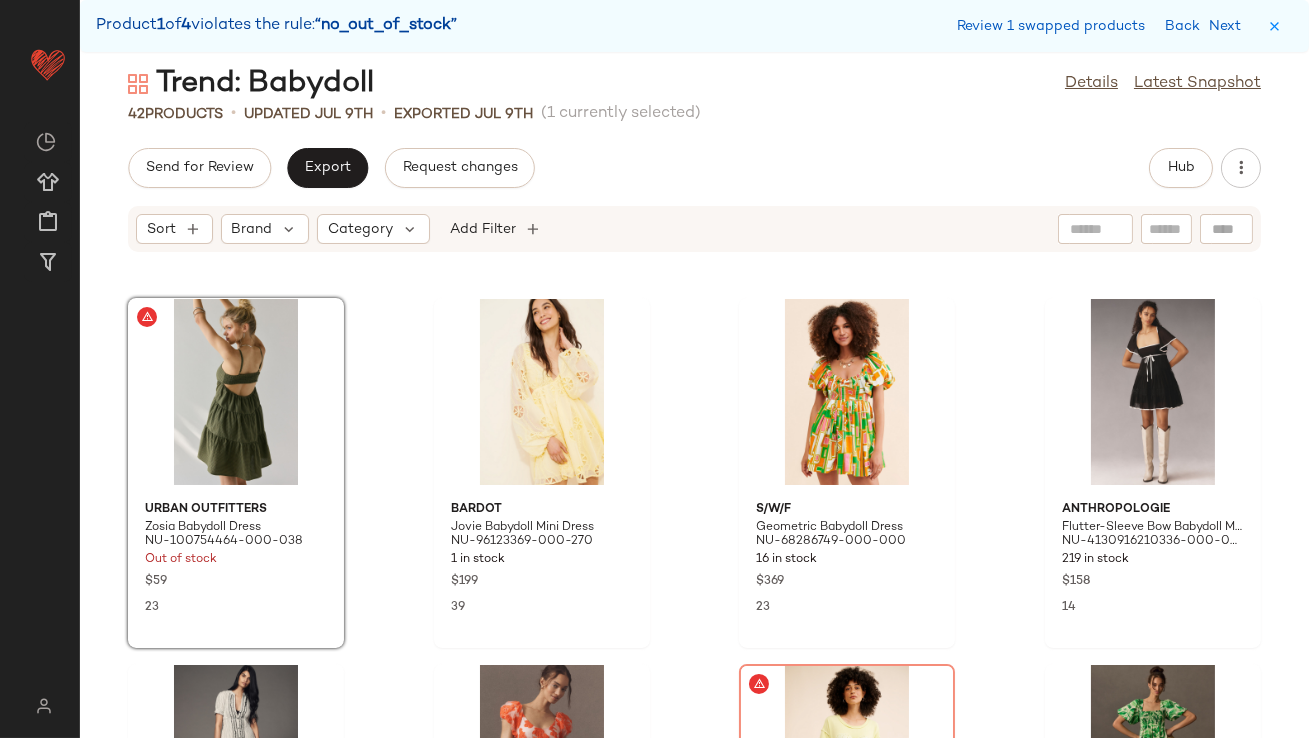 click on "Send for Review   Export   Request changes   Hub  Sort  Brand  Category  Add Filter  [BRAND] [PRODUCT] [PRODUCT] [PRODUCT_CODE] Out of stock $[PRICE] [PRICE] [BRAND] [PRODUCT] [PRODUCT] [PRODUCT] [PRODUCT_CODE] [NUMBER] in stock $[PRICE] [PRICE] S/W/F [PRODUCT] [PRODUCT] [PRODUCT] [PRODUCT_CODE] [NUMBER] in stock $[PRICE] [PRICE] [BRAND] [PRODUCT] [PRODUCT] [PRODUCT] [PRODUCT_CODE] [NUMBER] in stock $[PRICE] [PRICE] [BRAND] [PRODUCT] [PRODUCT] [PRODUCT] [PRODUCT_CODE] [NUMBER] in stock $[PRICE] [PRICE] Free People [PRODUCT] [PRODUCT] [PRODUCT] [PRODUCT_CODE] Out of stock $[PRICE] [PRICE] [BRAND] [PRODUCT] [PRODUCT] [PRODUCT] [PRODUCT_CODE] [NUMBER] in stock $[PRICE] [PRICE] Free People [PRODUCT] [PRODUCT] [PRODUCT] [PRODUCT_CODE] [NUMBER] in stock $[PRICE] [PRICE] [PRODUCT] [PRODUCT] [PRODUCT] [PRODUCT] [PRODUCT_CODE] [NUMBER] in stock $[PRICE] [PRICE] [BRAND] [PRODUCT] [PRODUCT] [PRODUCT] [PRODUCT_CODE]" at bounding box center (694, 443) 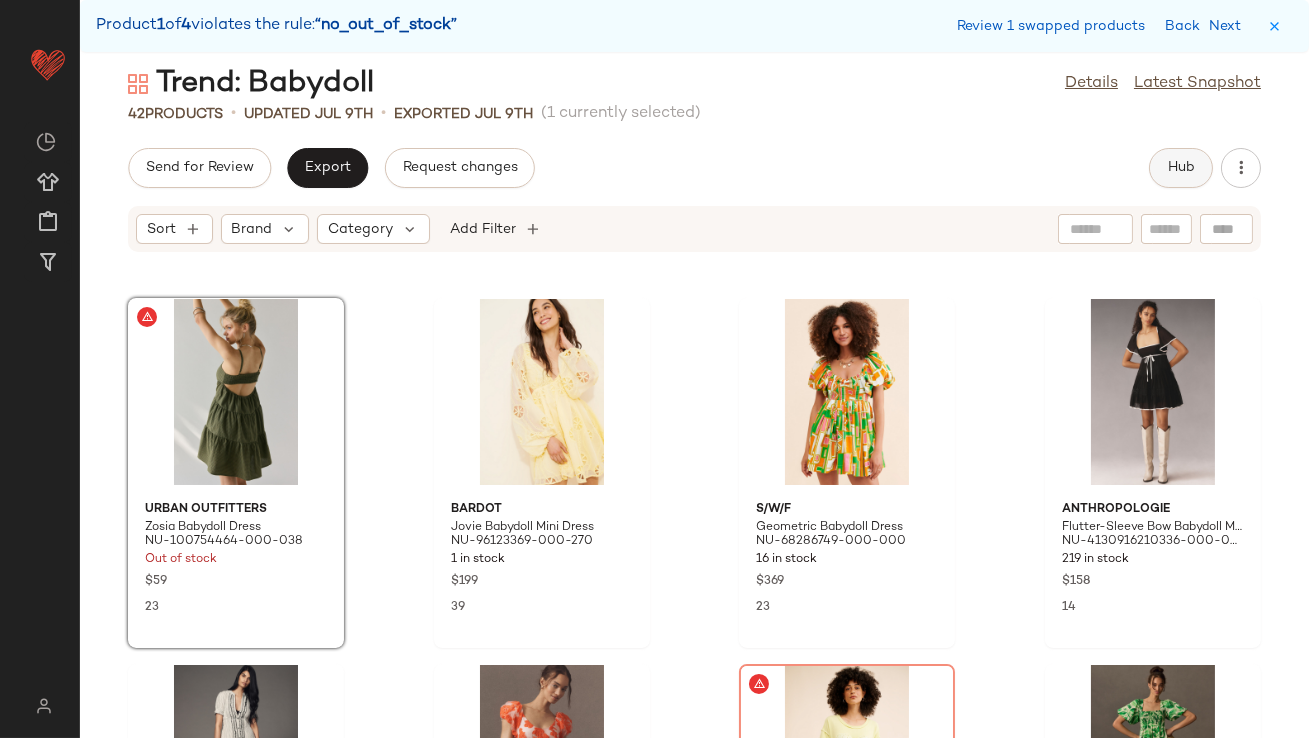 click on "Hub" at bounding box center (1181, 168) 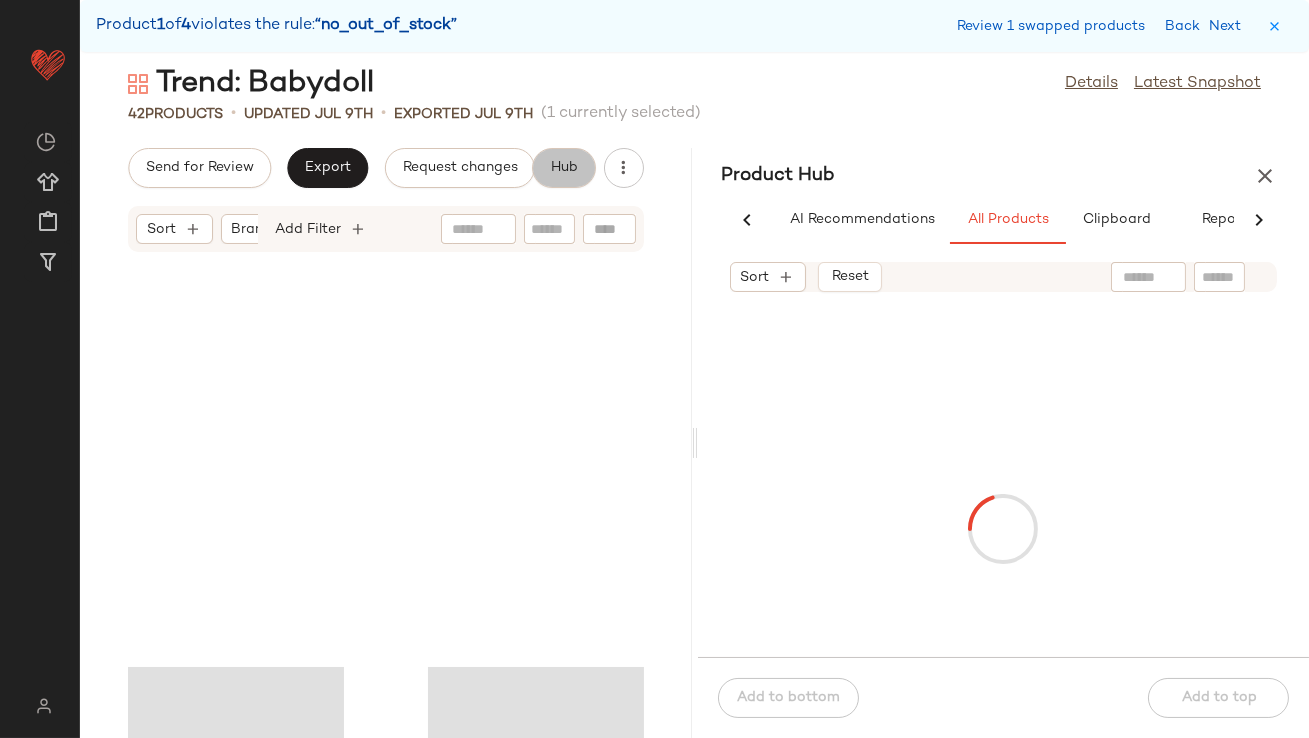 scroll, scrollTop: 1464, scrollLeft: 0, axis: vertical 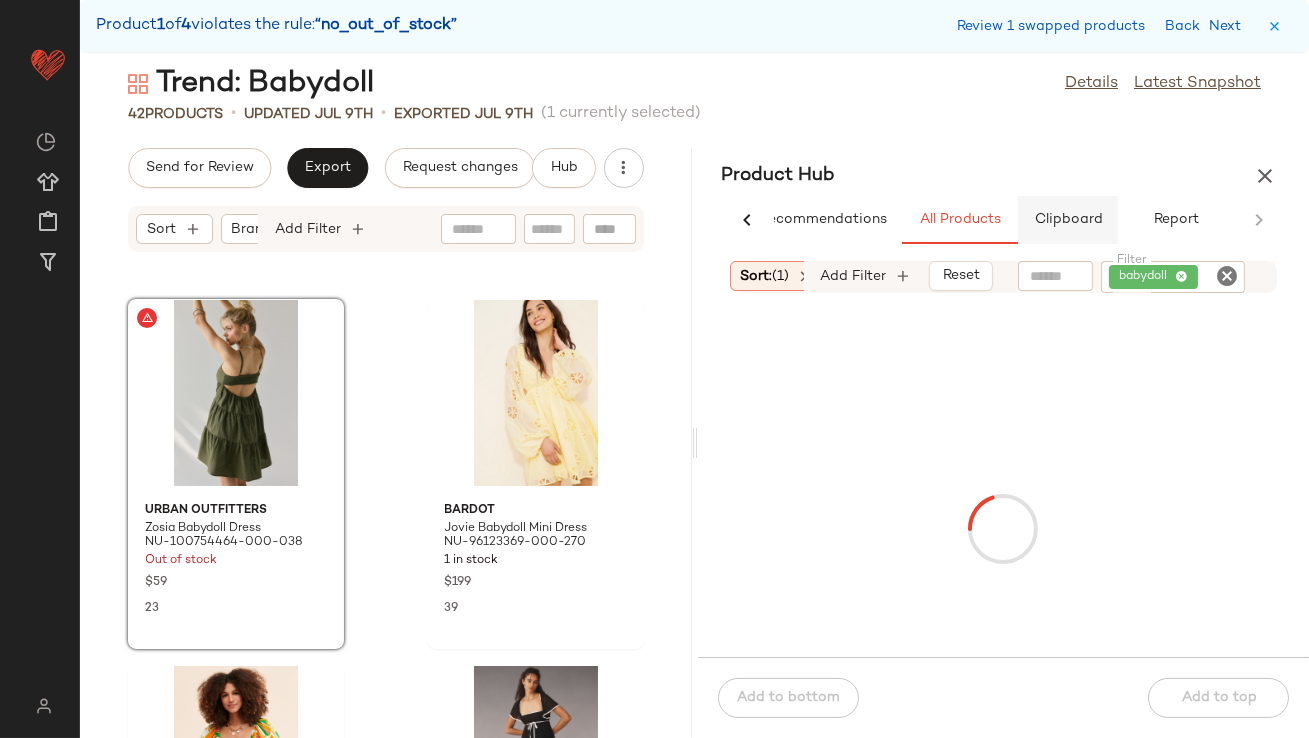 click on "Clipboard" at bounding box center [1068, 220] 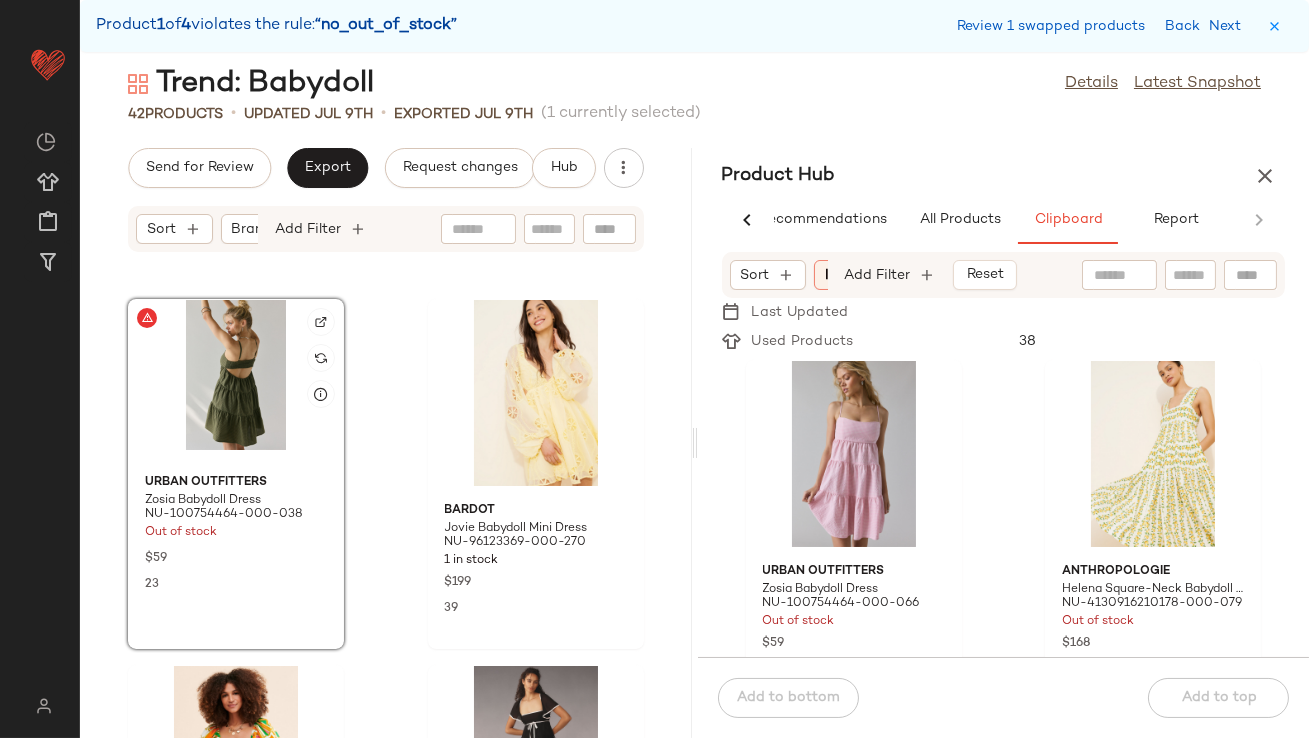 click 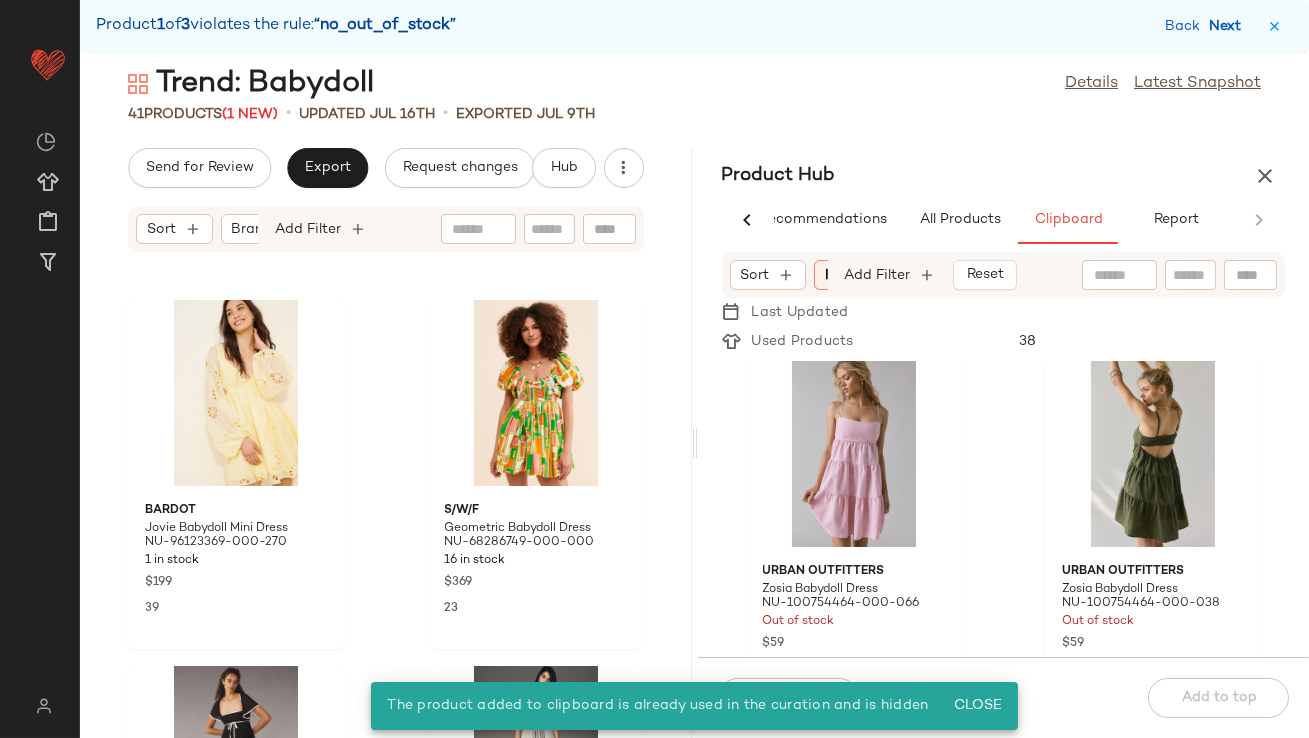 click on "Next" at bounding box center (1229, 26) 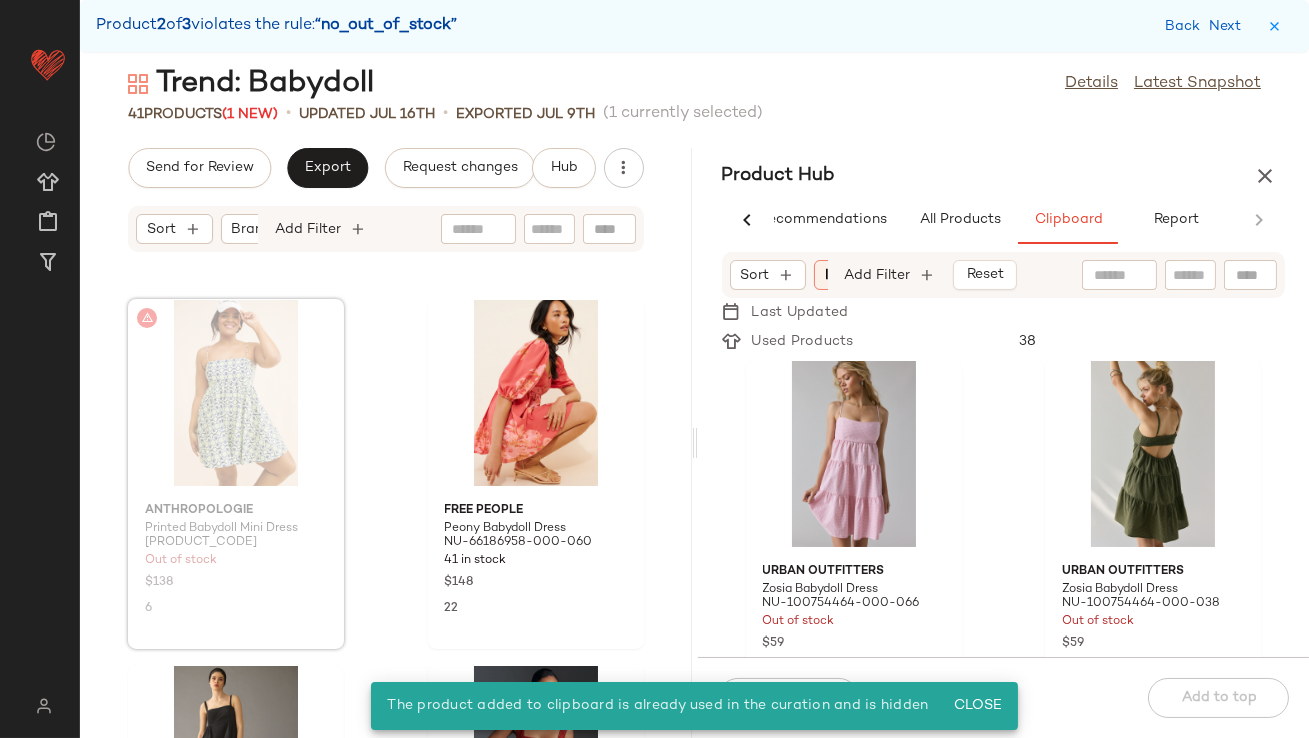 scroll, scrollTop: 4023, scrollLeft: 0, axis: vertical 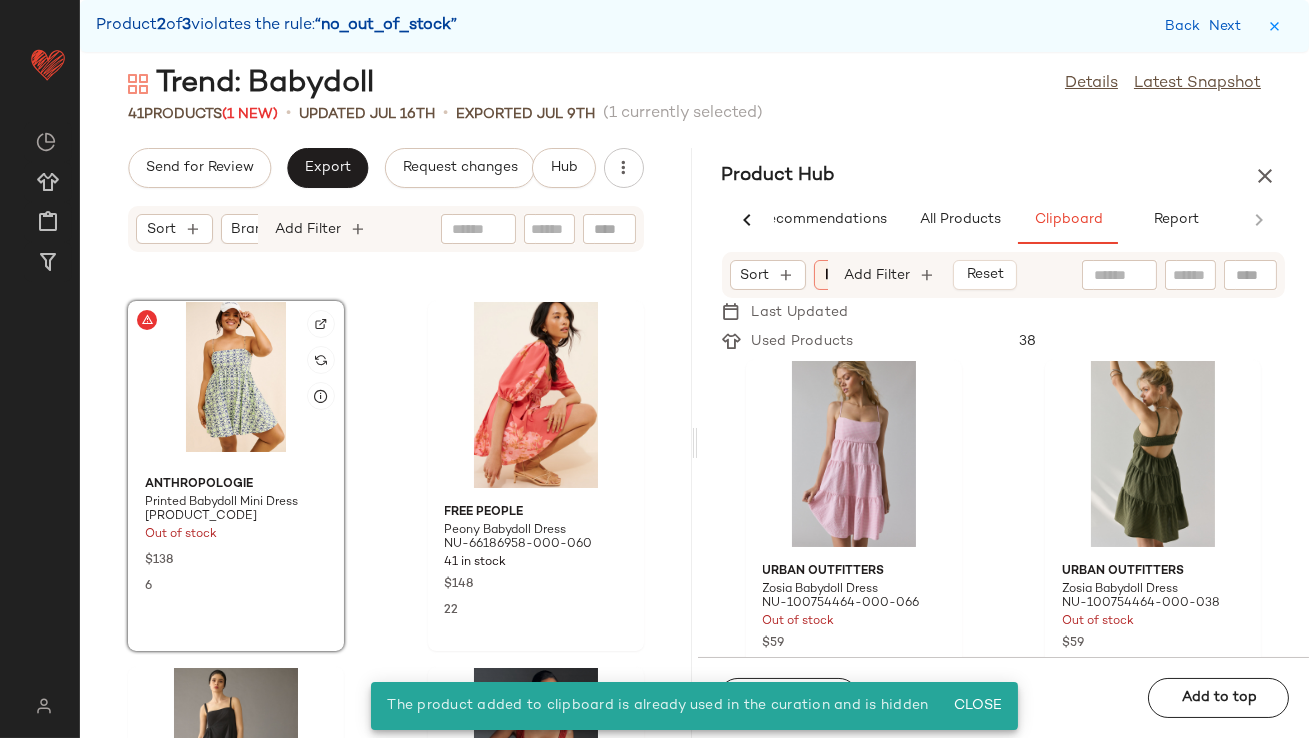 click 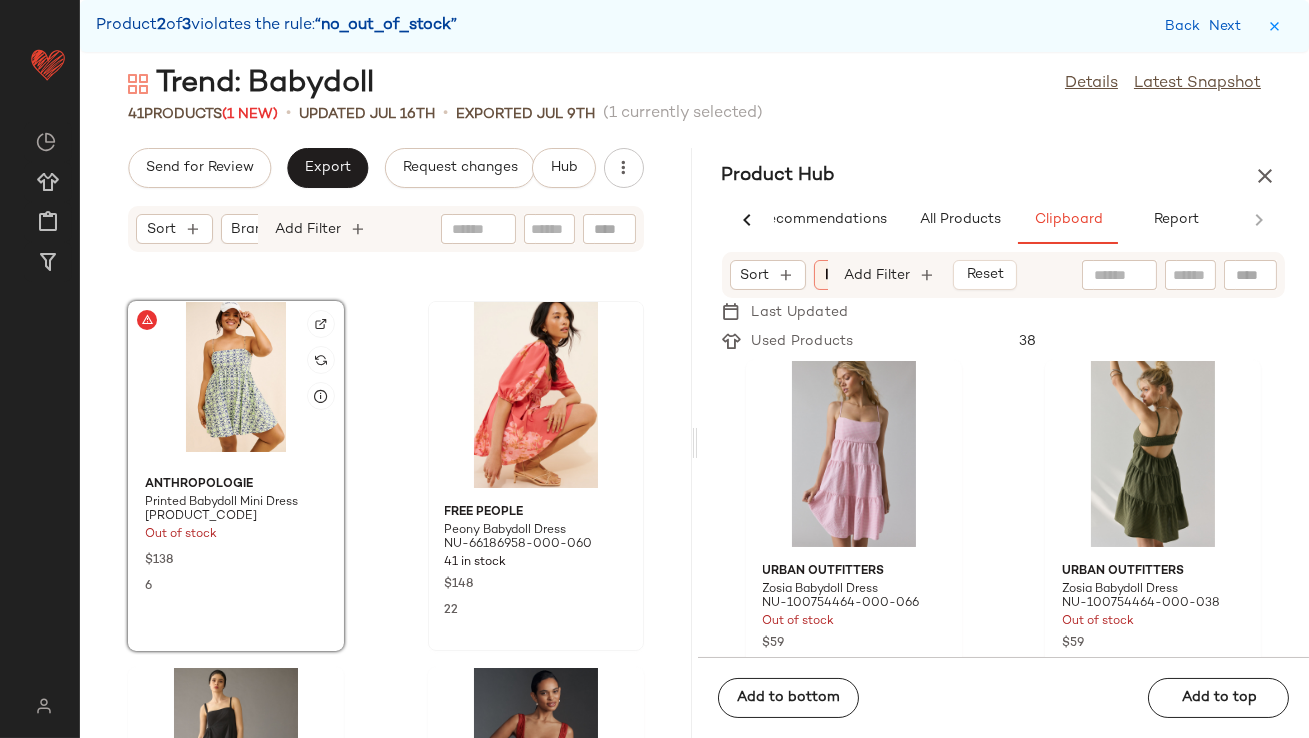 click 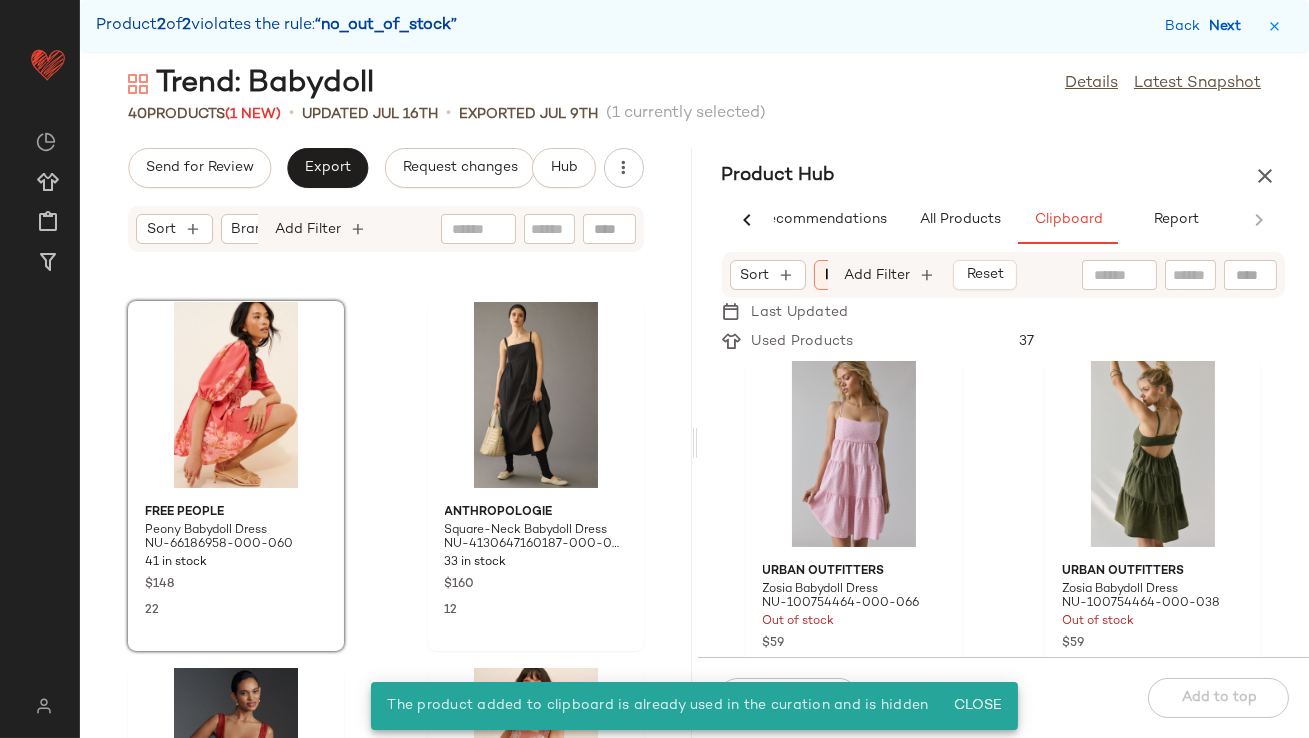click on "Next" at bounding box center (1229, 26) 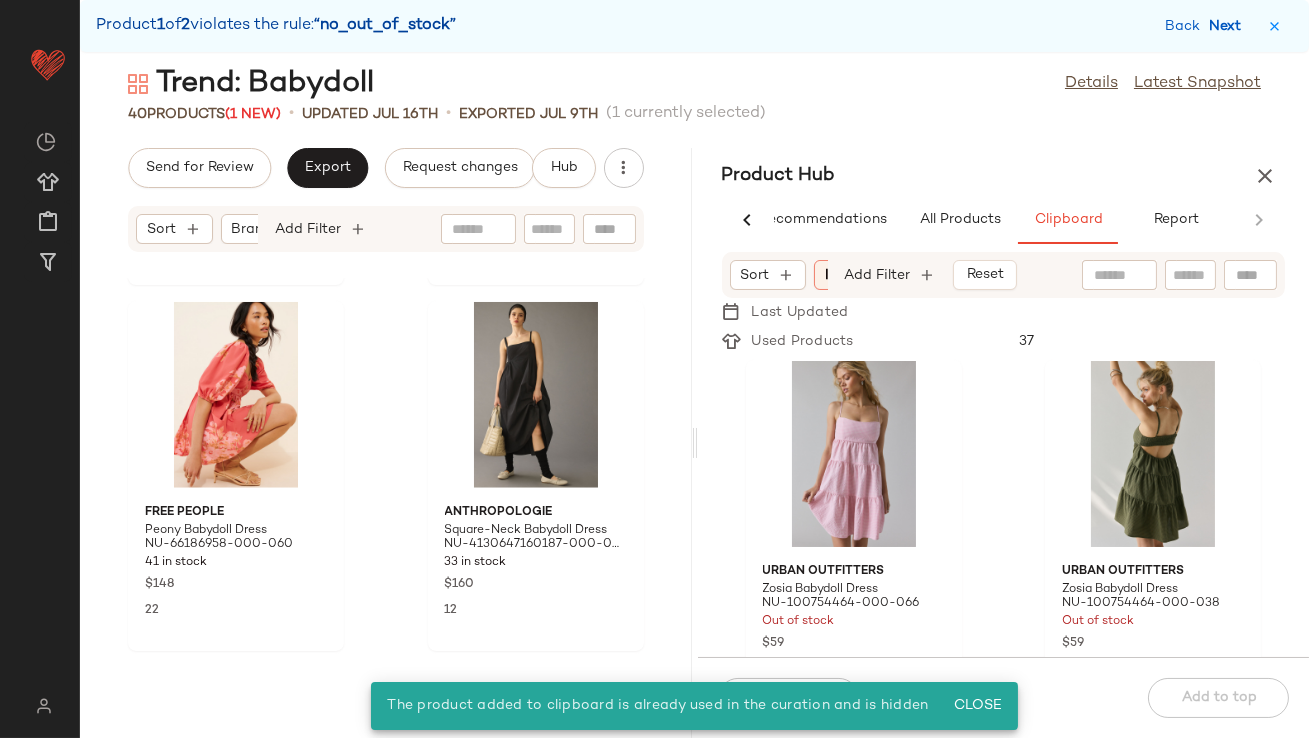 scroll, scrollTop: 2928, scrollLeft: 0, axis: vertical 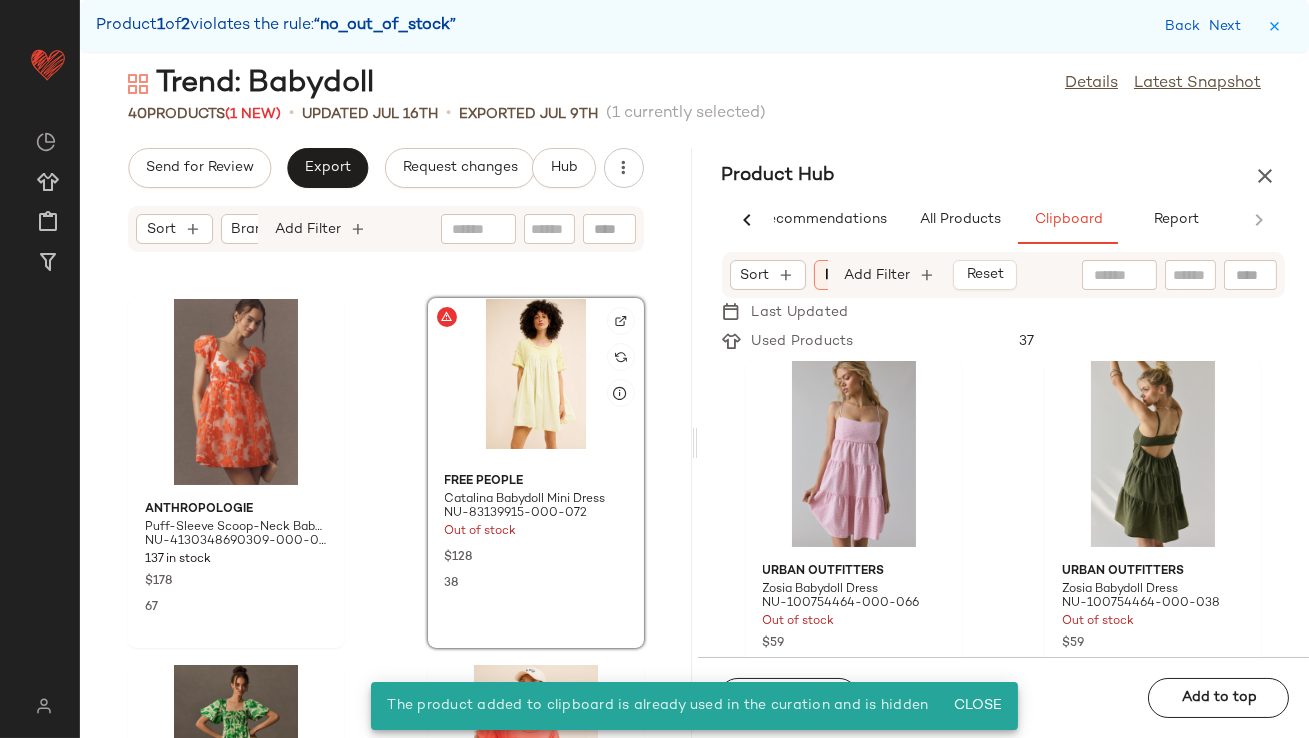 click 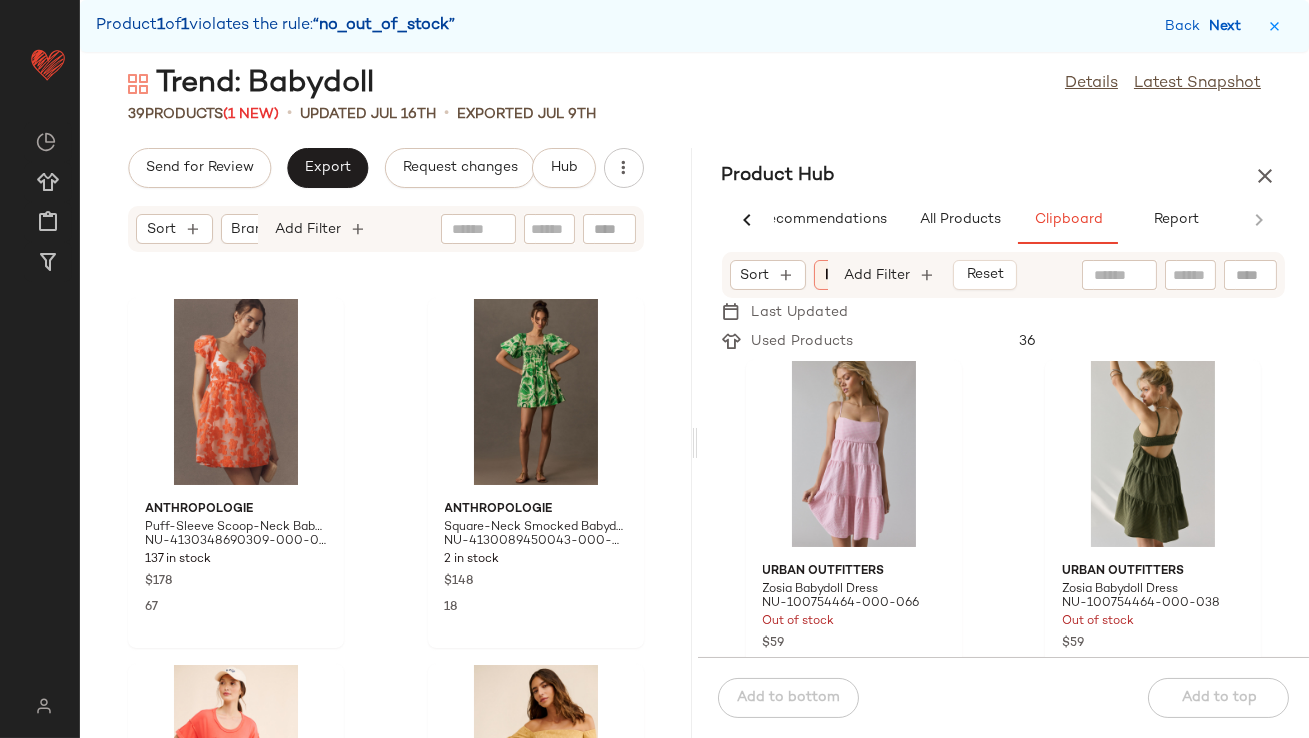 click on "Next" at bounding box center [1229, 26] 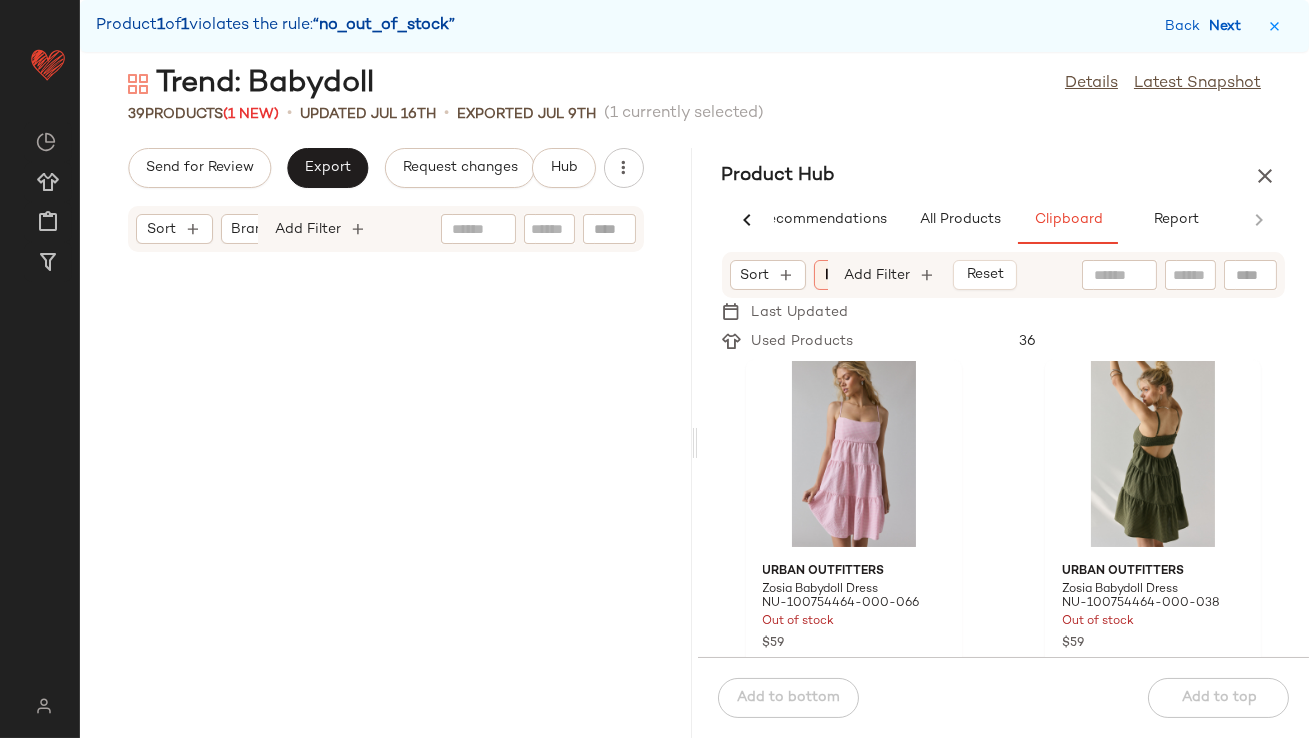 scroll, scrollTop: 6864, scrollLeft: 0, axis: vertical 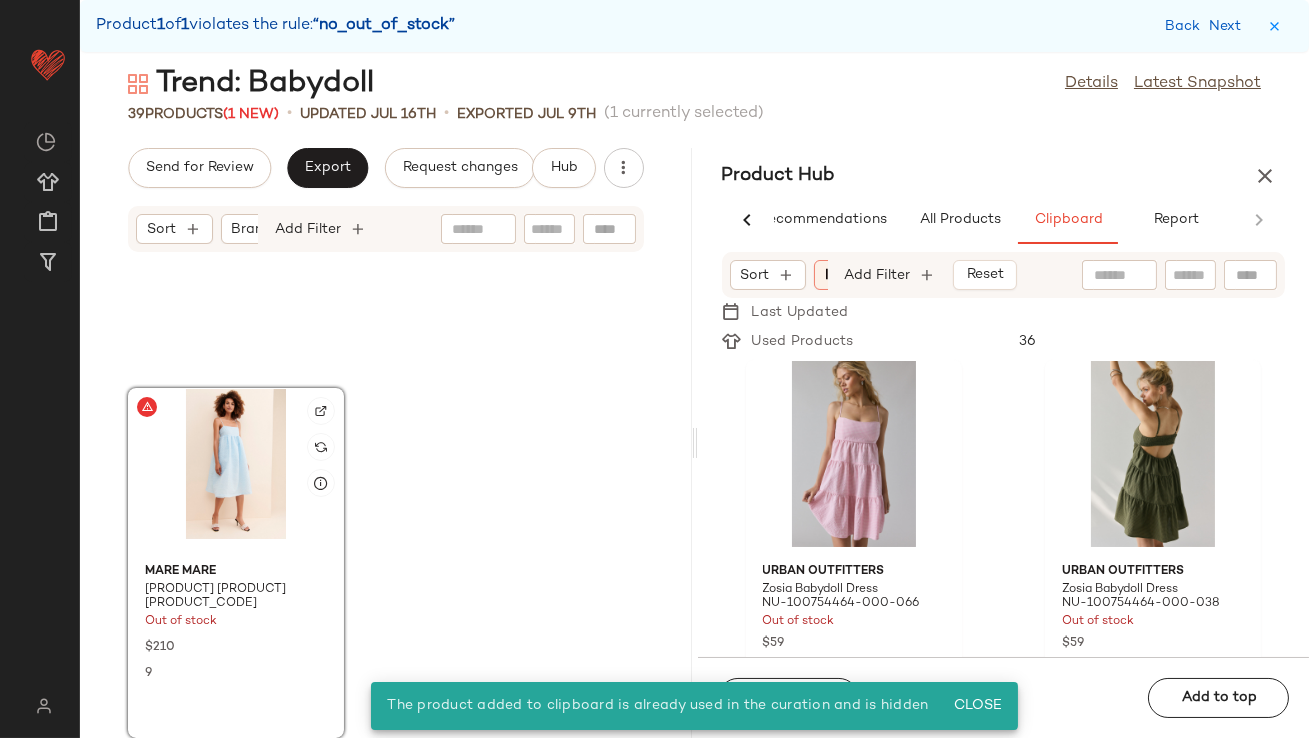 click 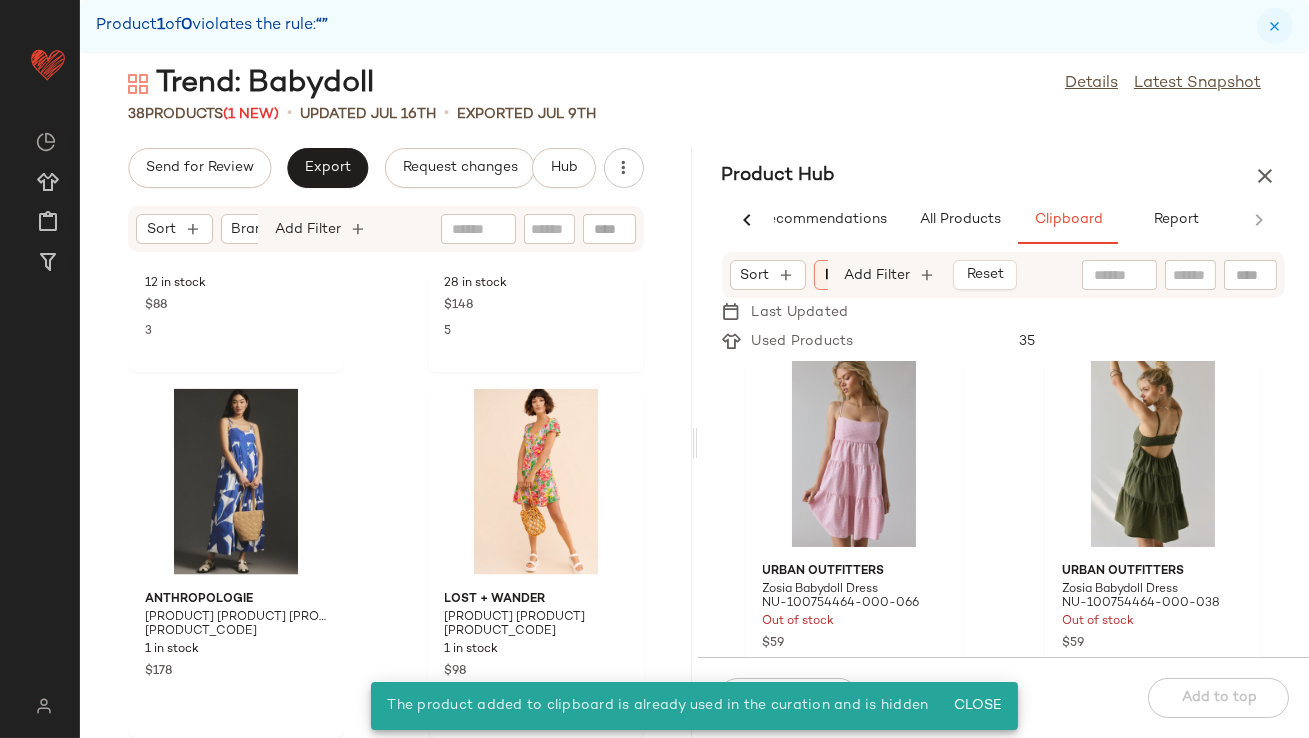 click at bounding box center [1275, 26] 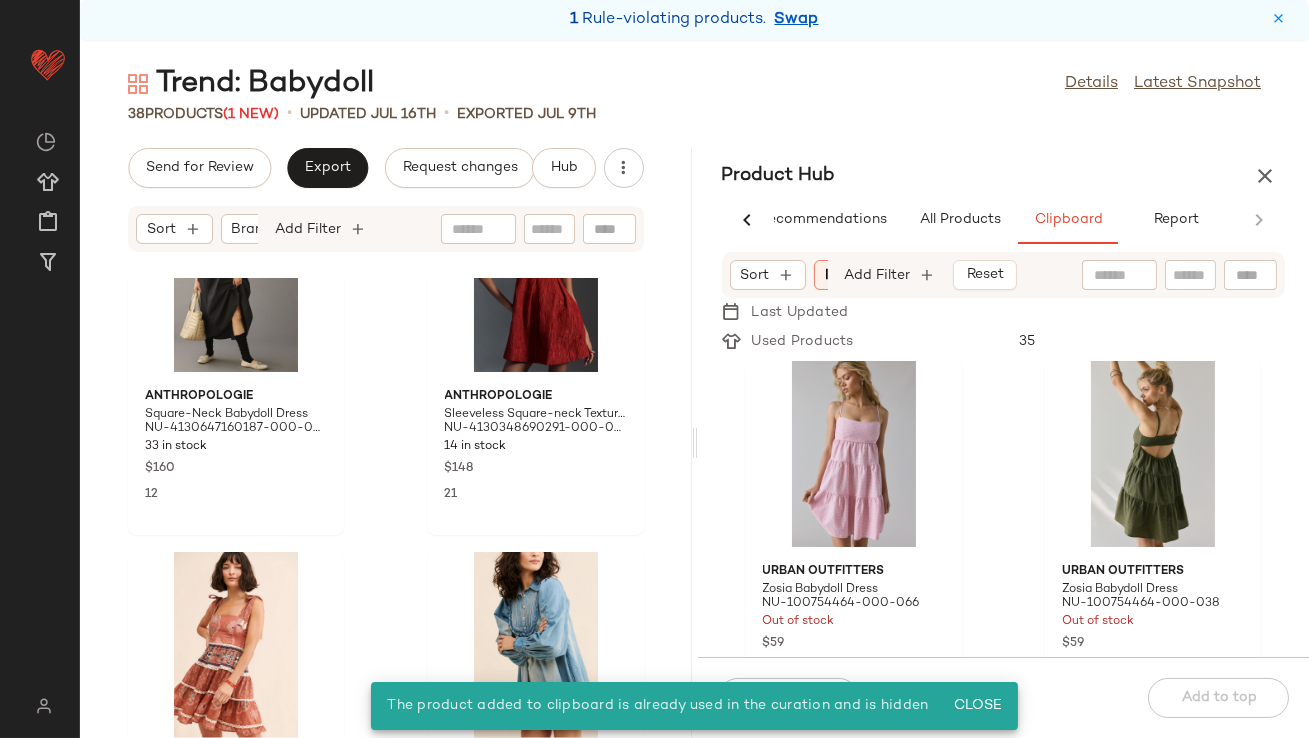 scroll, scrollTop: 0, scrollLeft: 0, axis: both 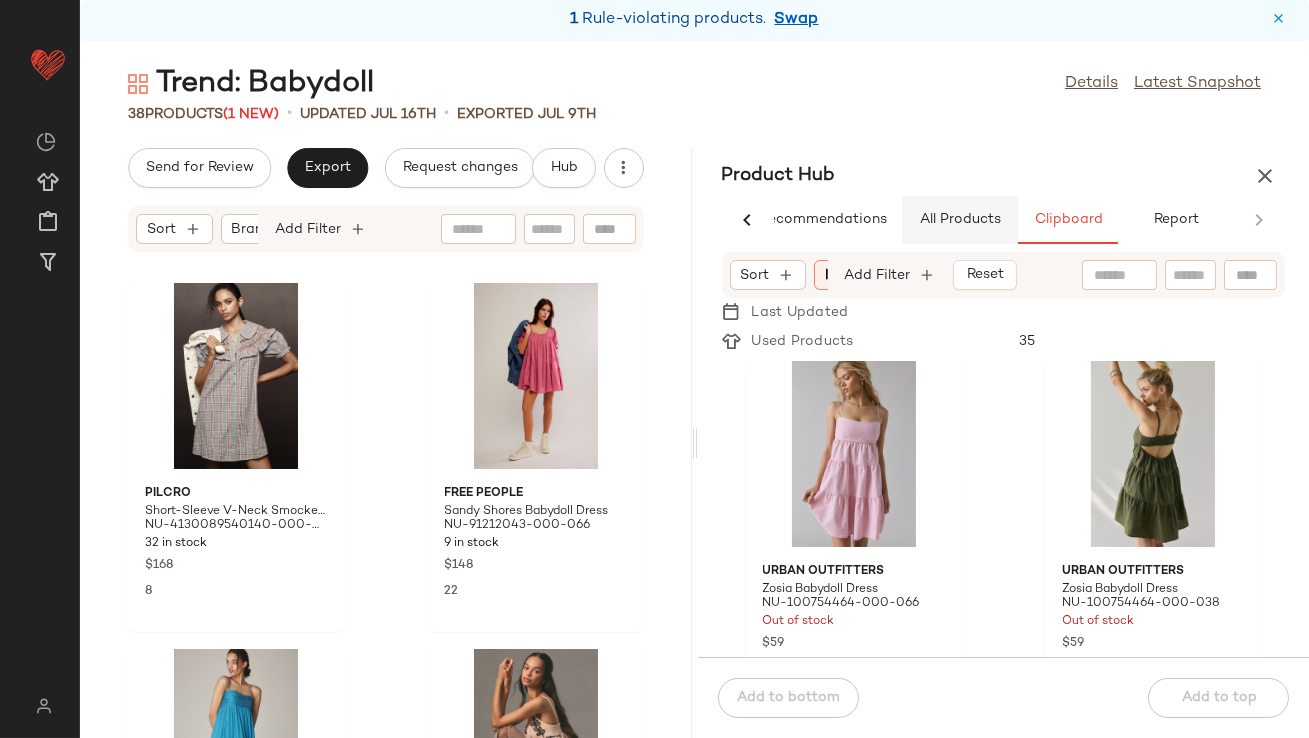 click on "All Products" 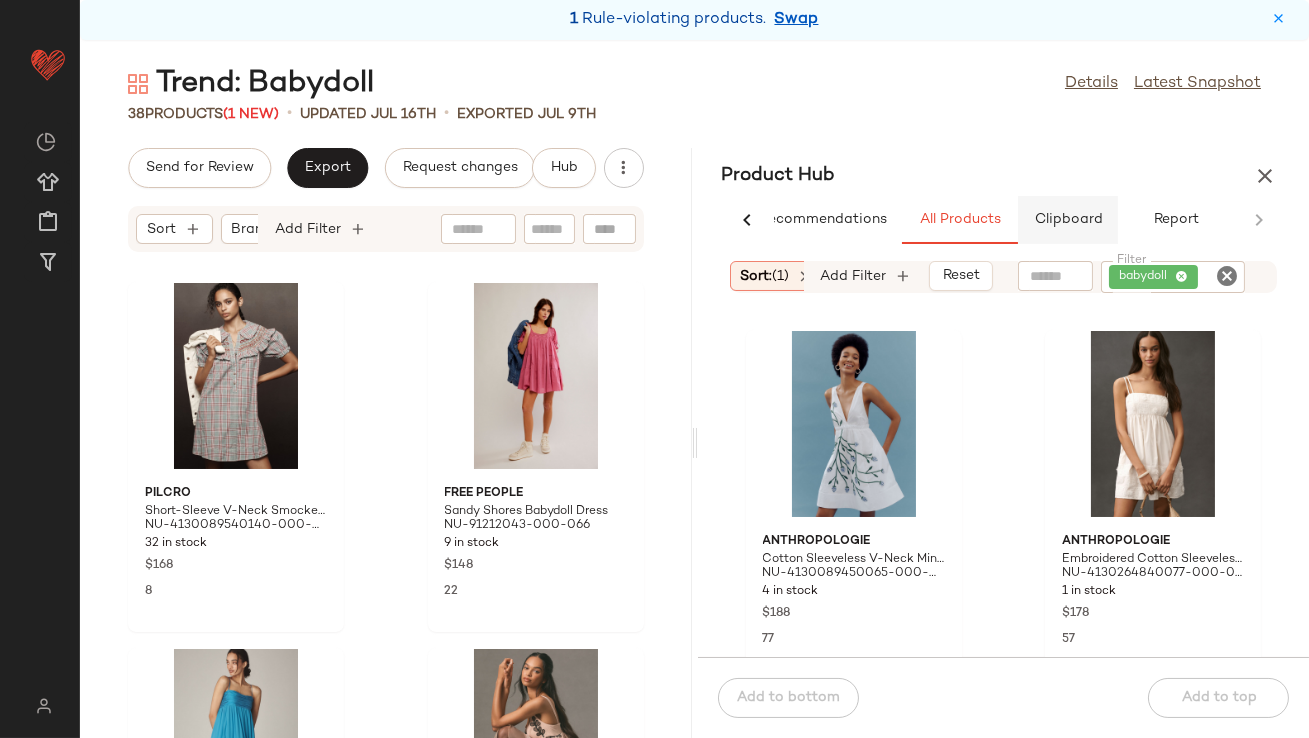 click on "Clipboard" 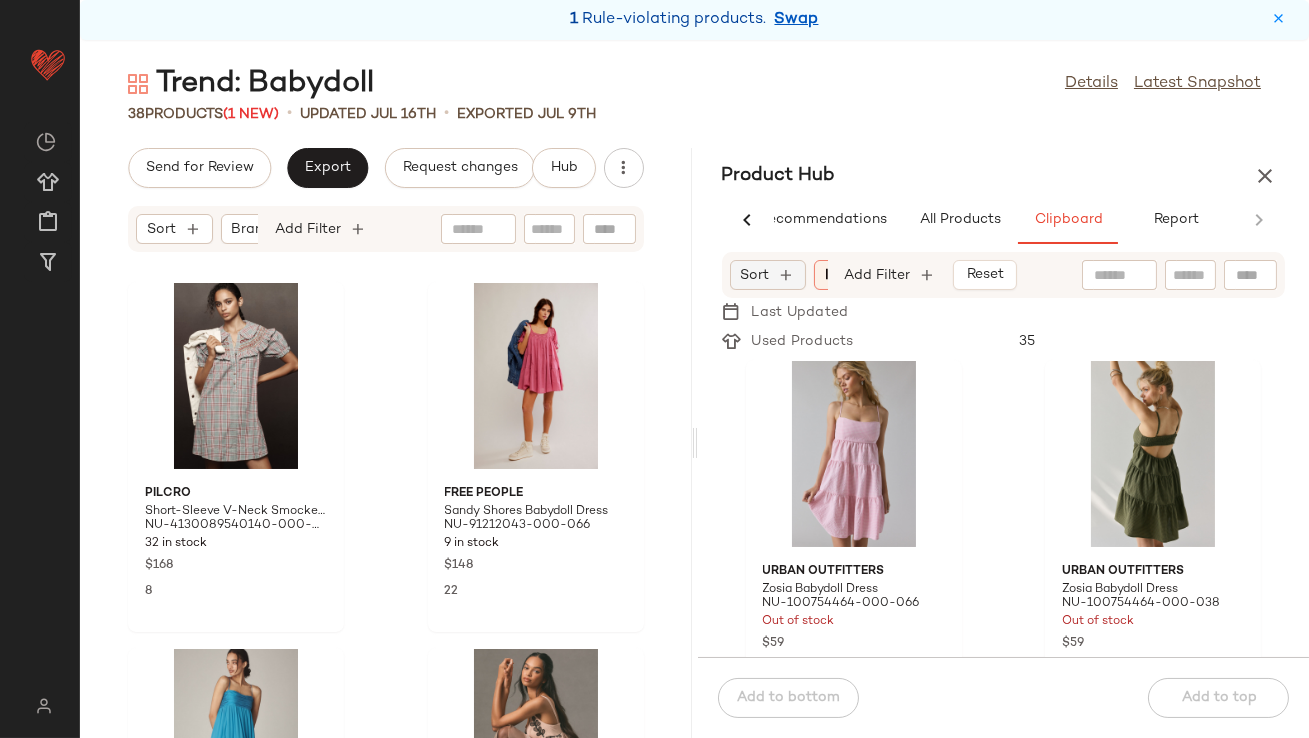 click on "Sort" 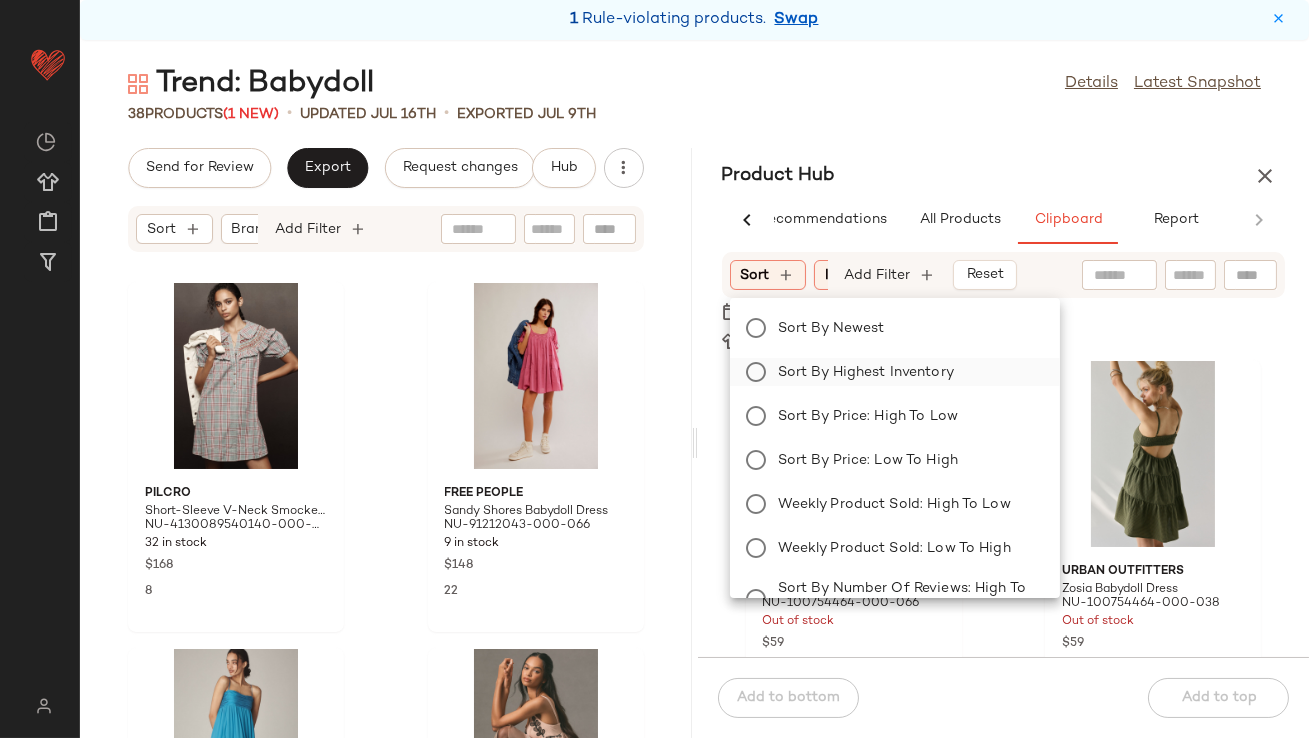 click on "Sort by Highest Inventory" 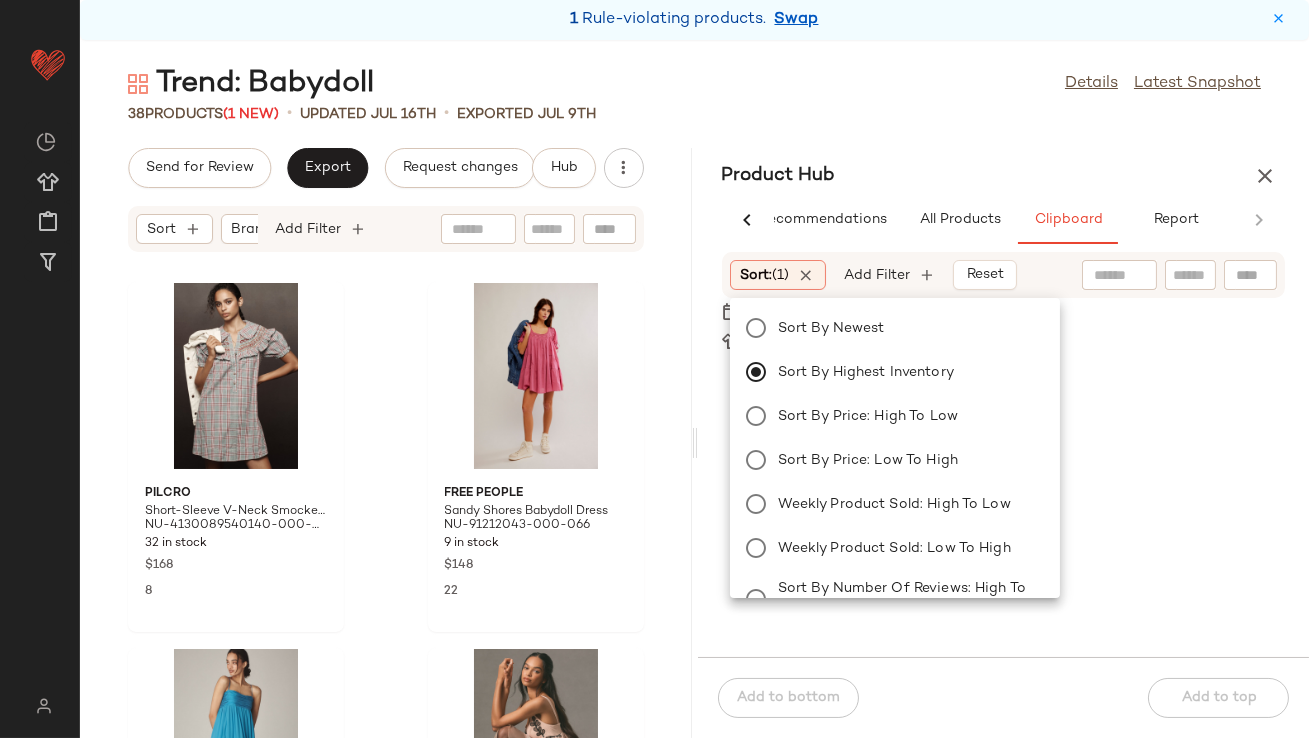 click on "Product Hub" at bounding box center [1004, 176] 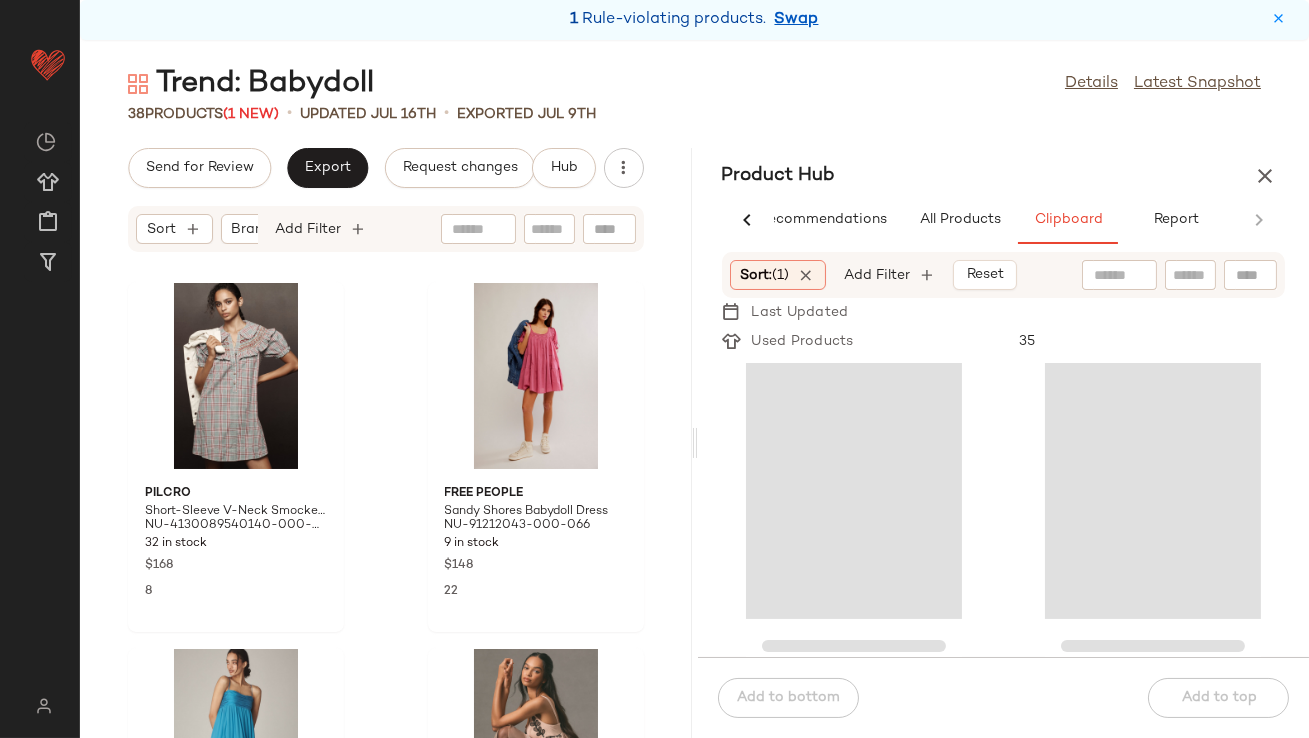 scroll, scrollTop: 6588, scrollLeft: 0, axis: vertical 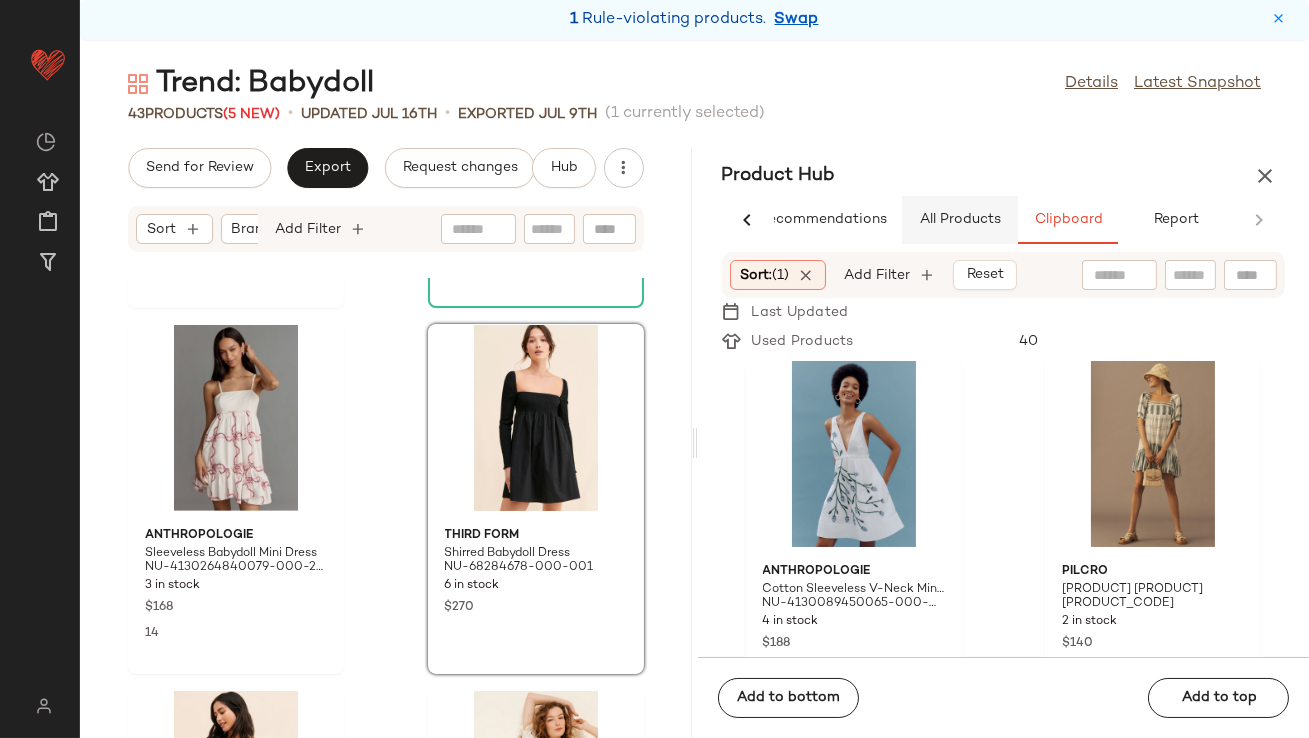 click on "All Products" 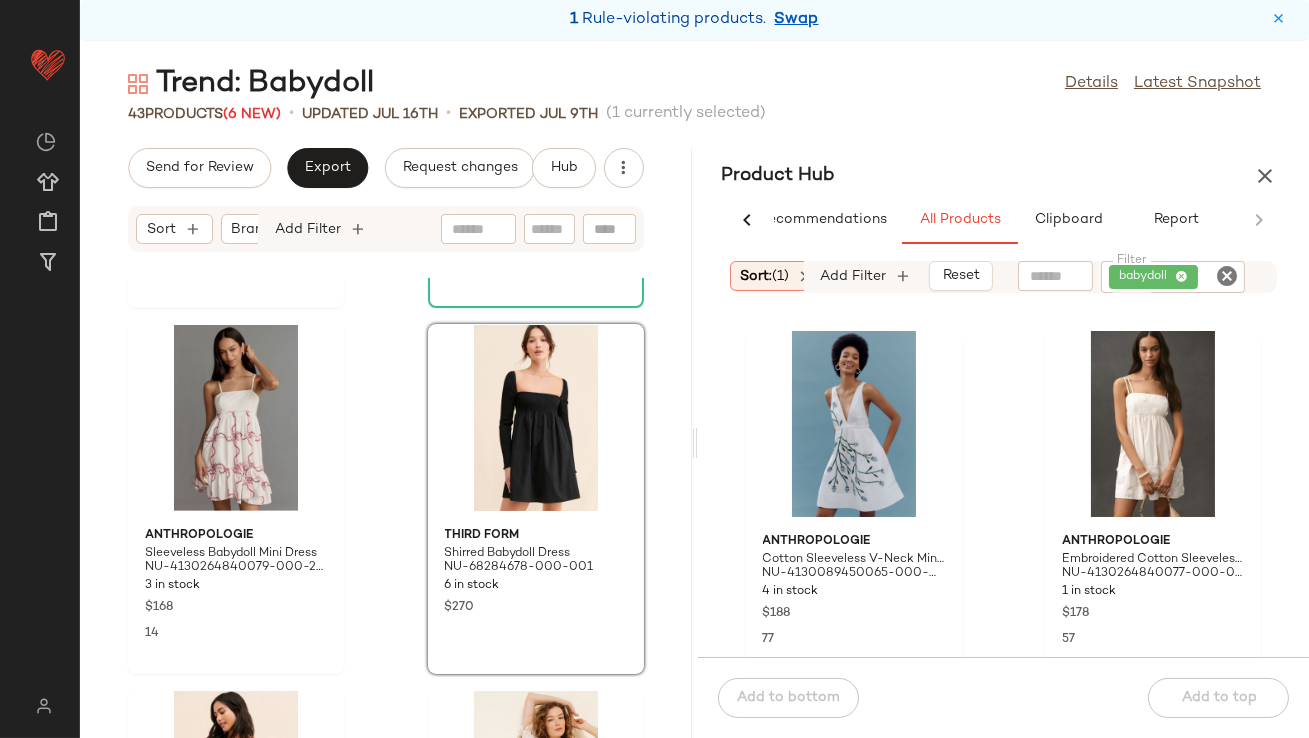 click on "Sort:   (1) Brand  Category:   dresses In Curation?:   No Availability:   in_stock Add Filter   Reset" at bounding box center (862, 276) 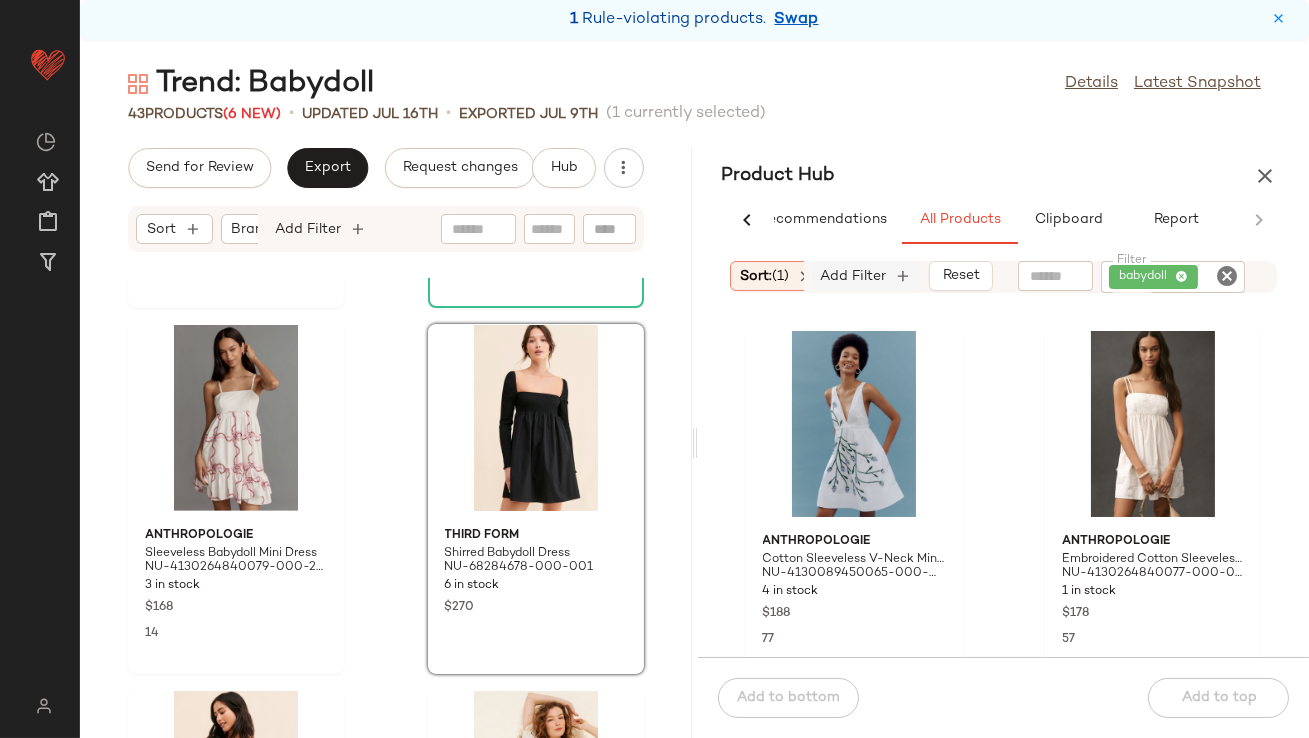 click on "Add Filter" at bounding box center [854, 276] 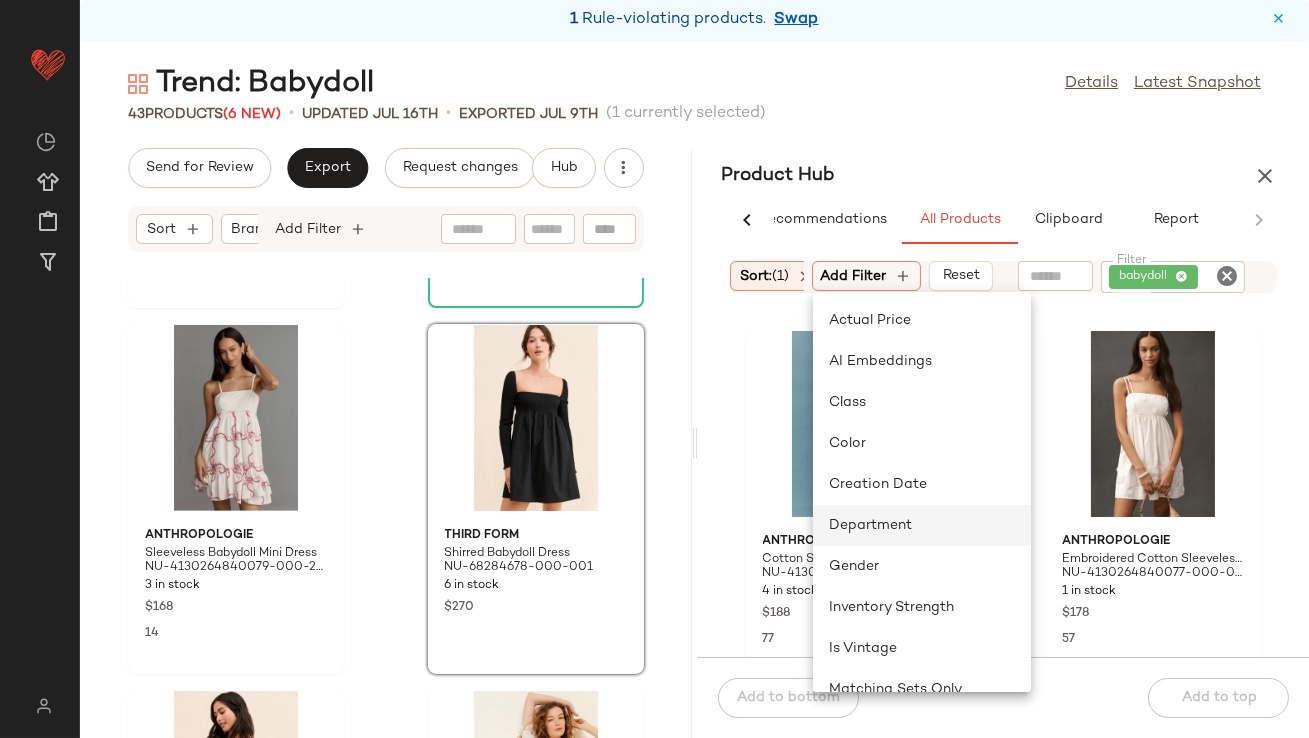 scroll, scrollTop: 395, scrollLeft: 0, axis: vertical 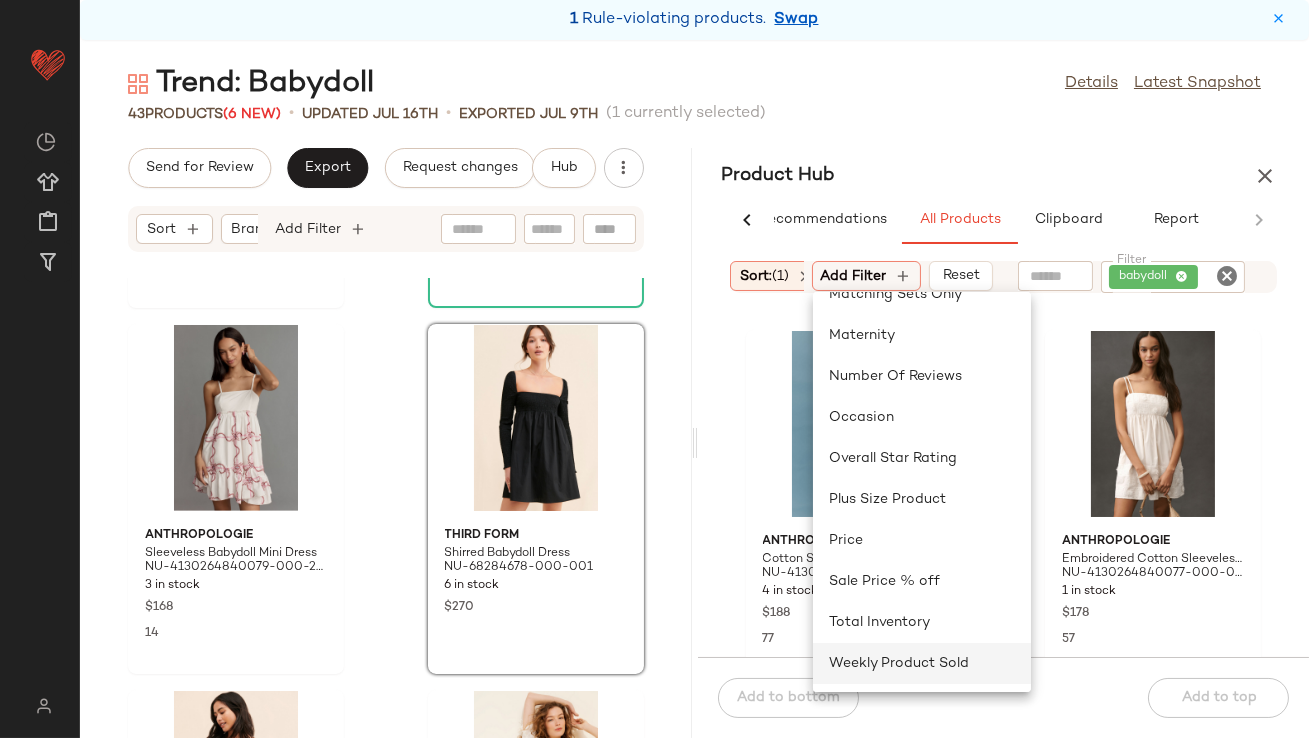 click on "Weekly Product Sold" 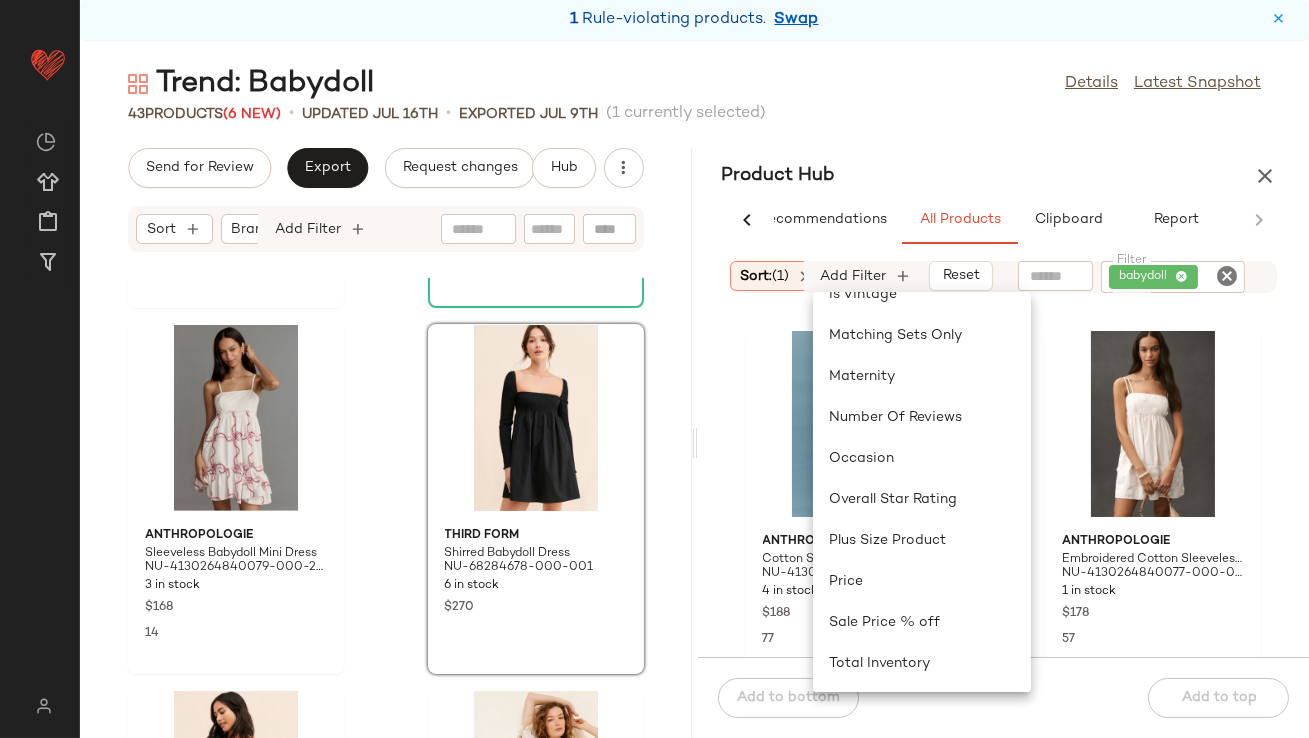 scroll, scrollTop: 354, scrollLeft: 0, axis: vertical 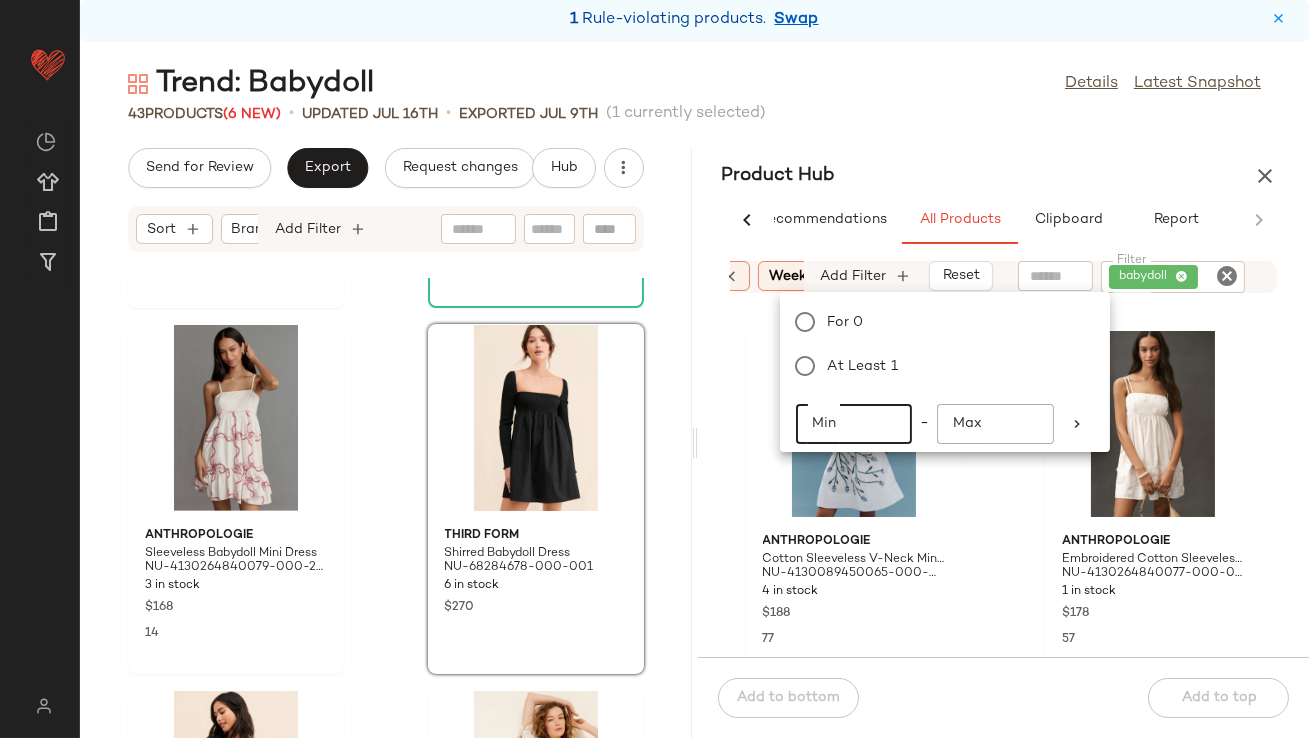 click on "Min" 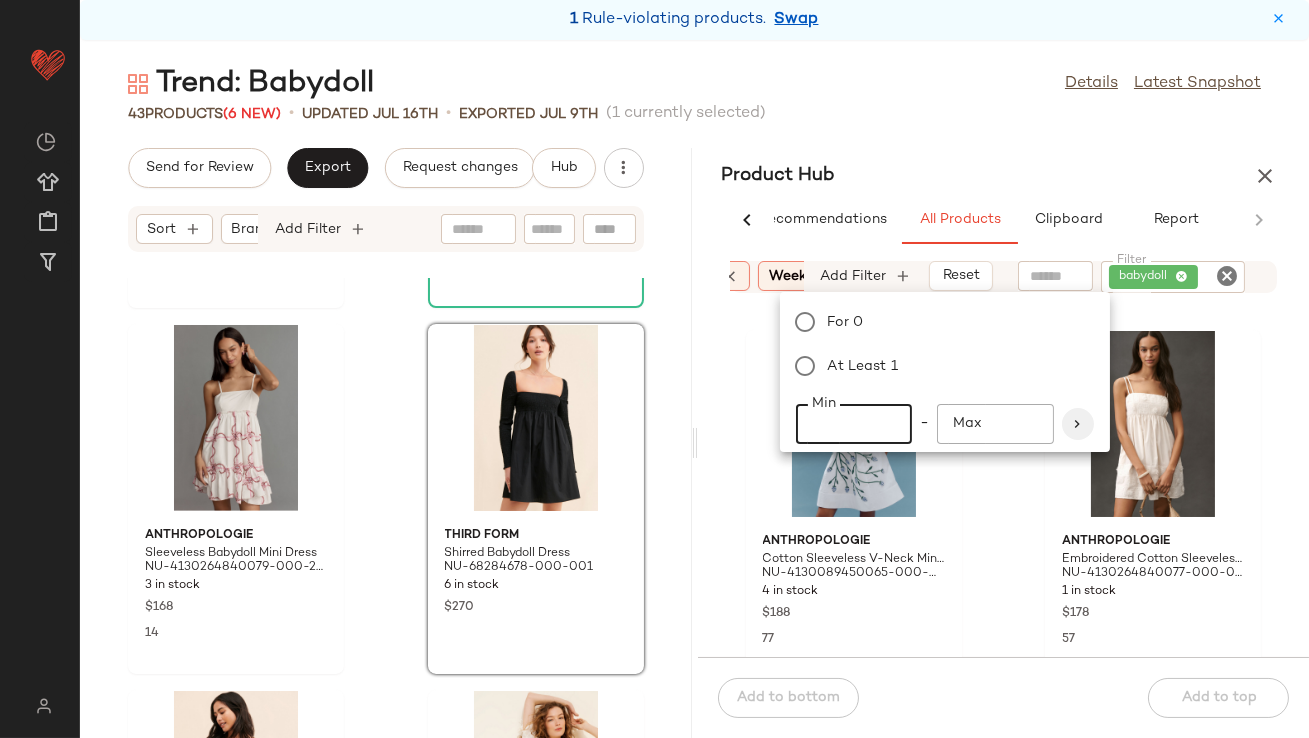 type on "**" 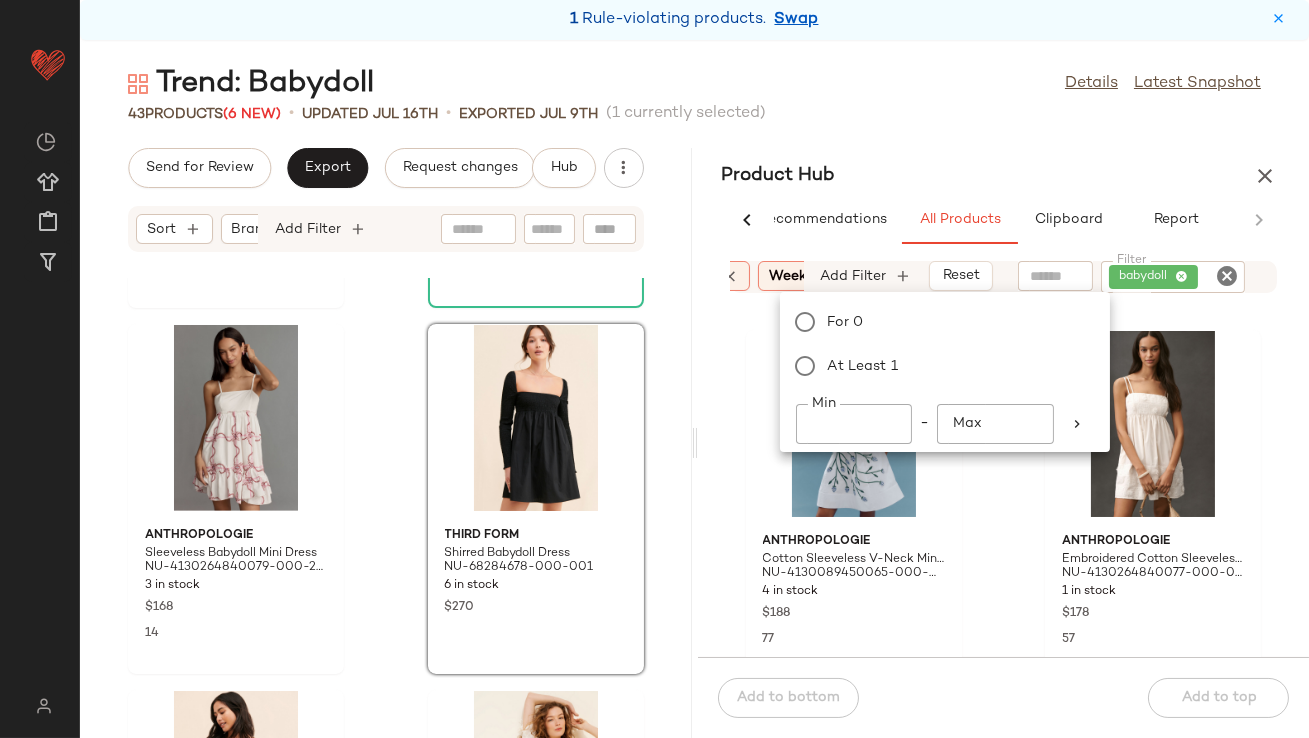 click on "[NUMBER]   Products  ([NUMBER] New)  •   updated [DATE],  •  Exported [DATE]   ([NUMBER] currently selected)" 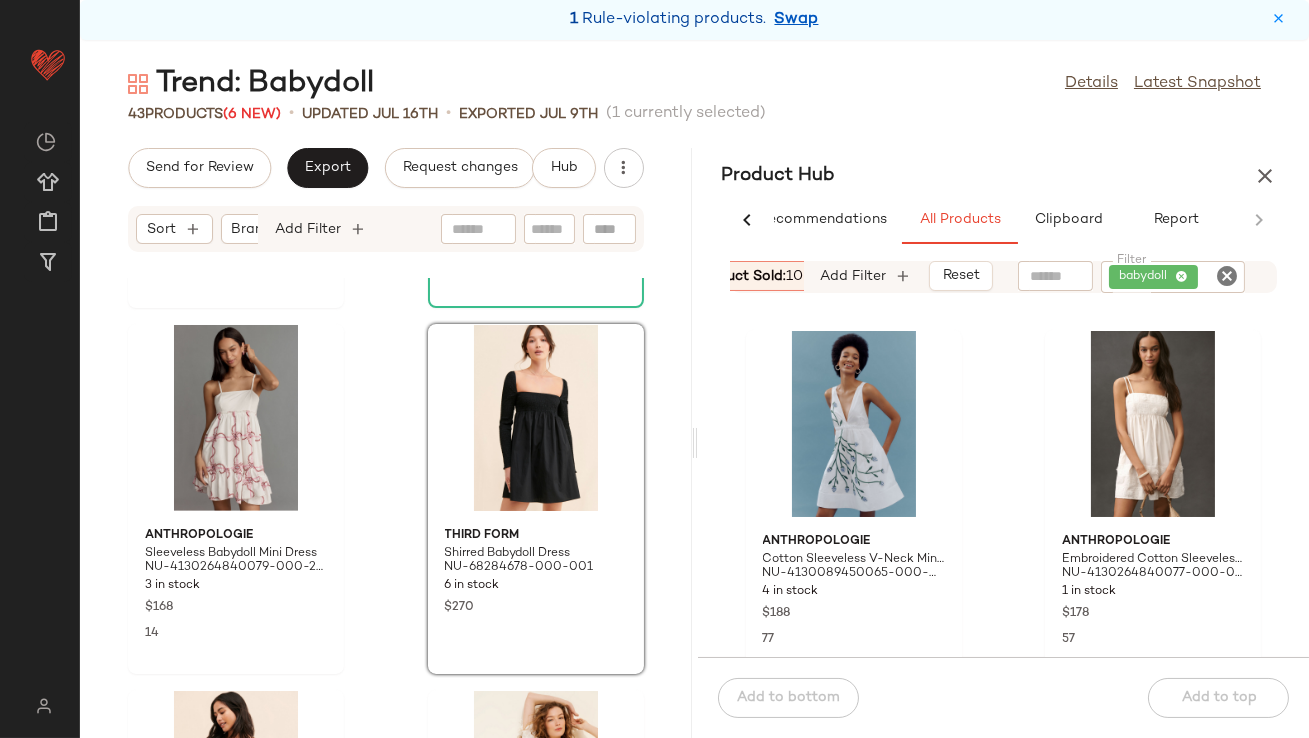 scroll, scrollTop: 0, scrollLeft: 895, axis: horizontal 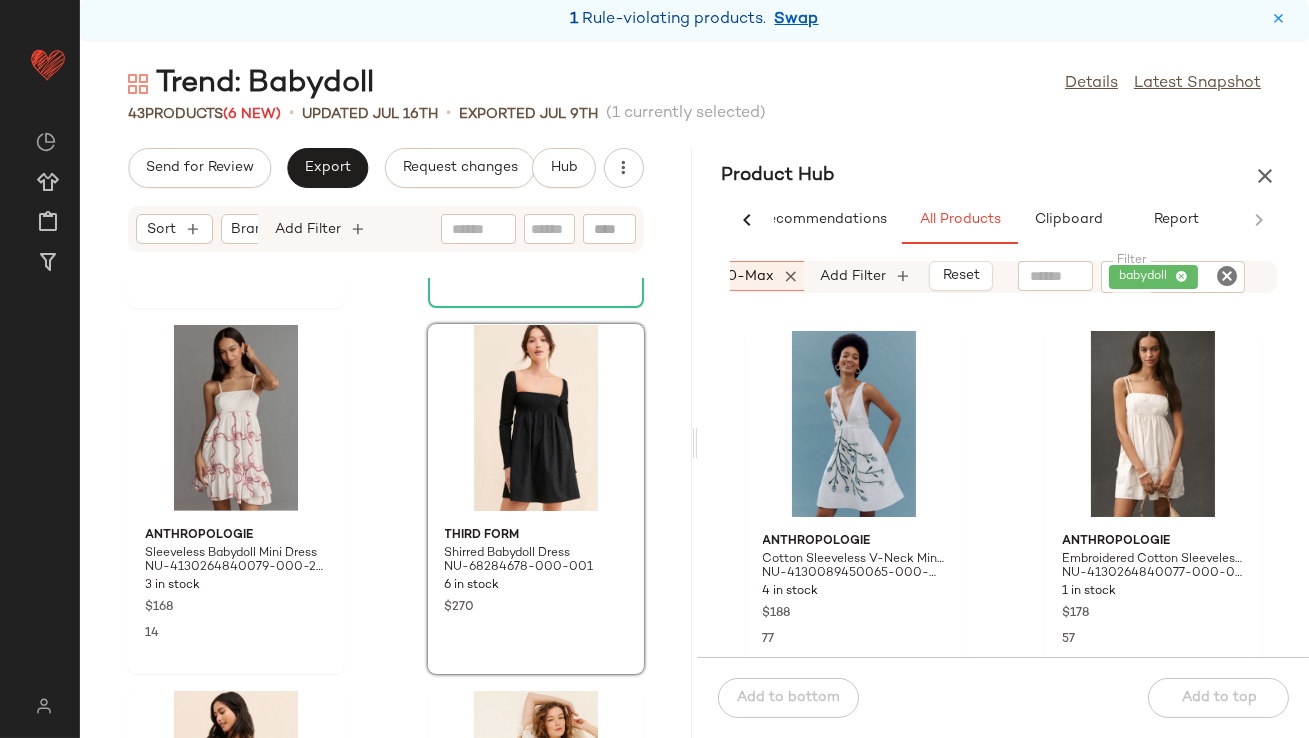click on "Weekly Product Sold:   [NUMBER]-Max" 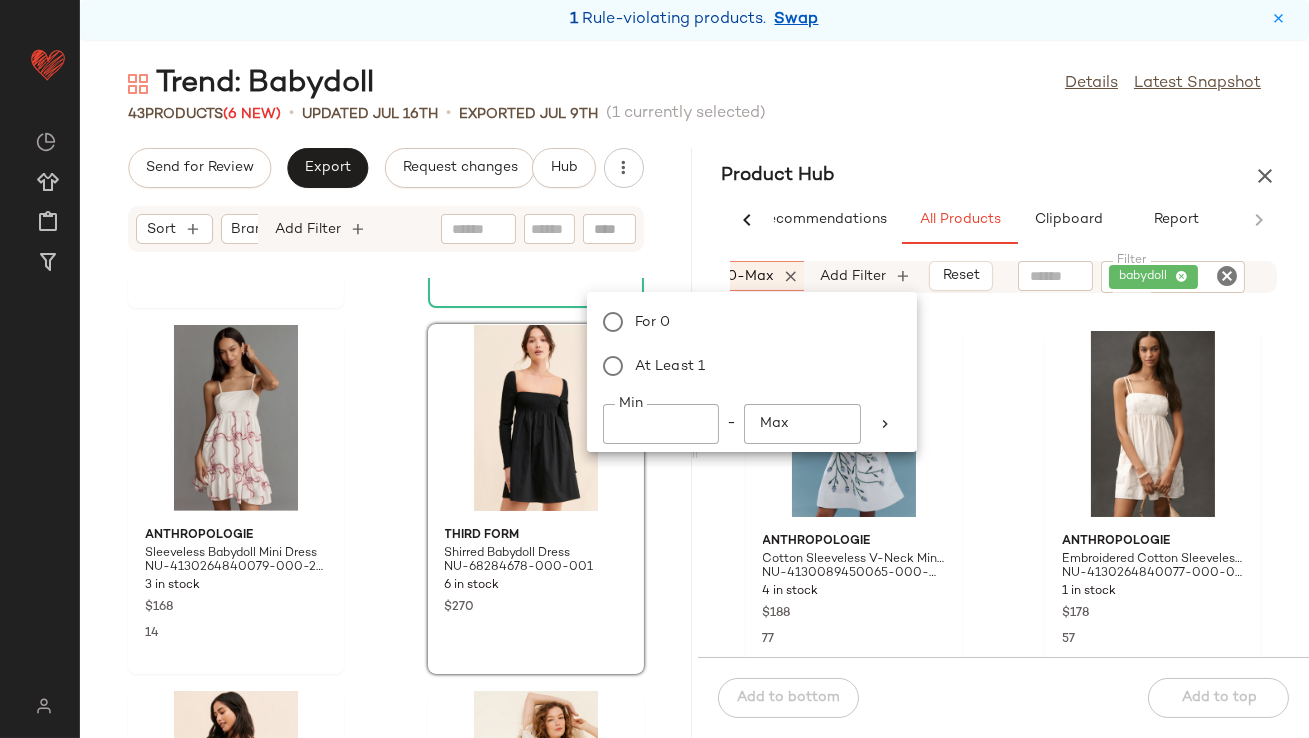 scroll, scrollTop: 0, scrollLeft: 930, axis: horizontal 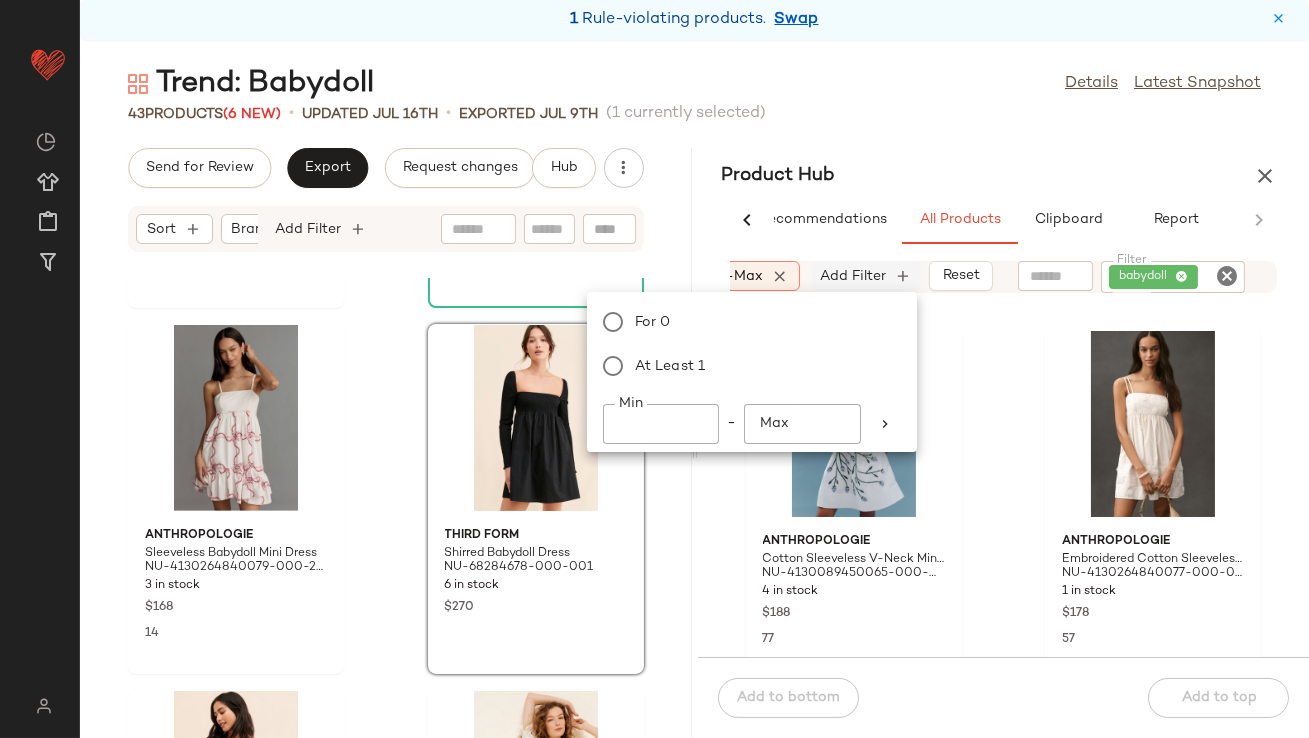 click on "Add Filter" at bounding box center [854, 276] 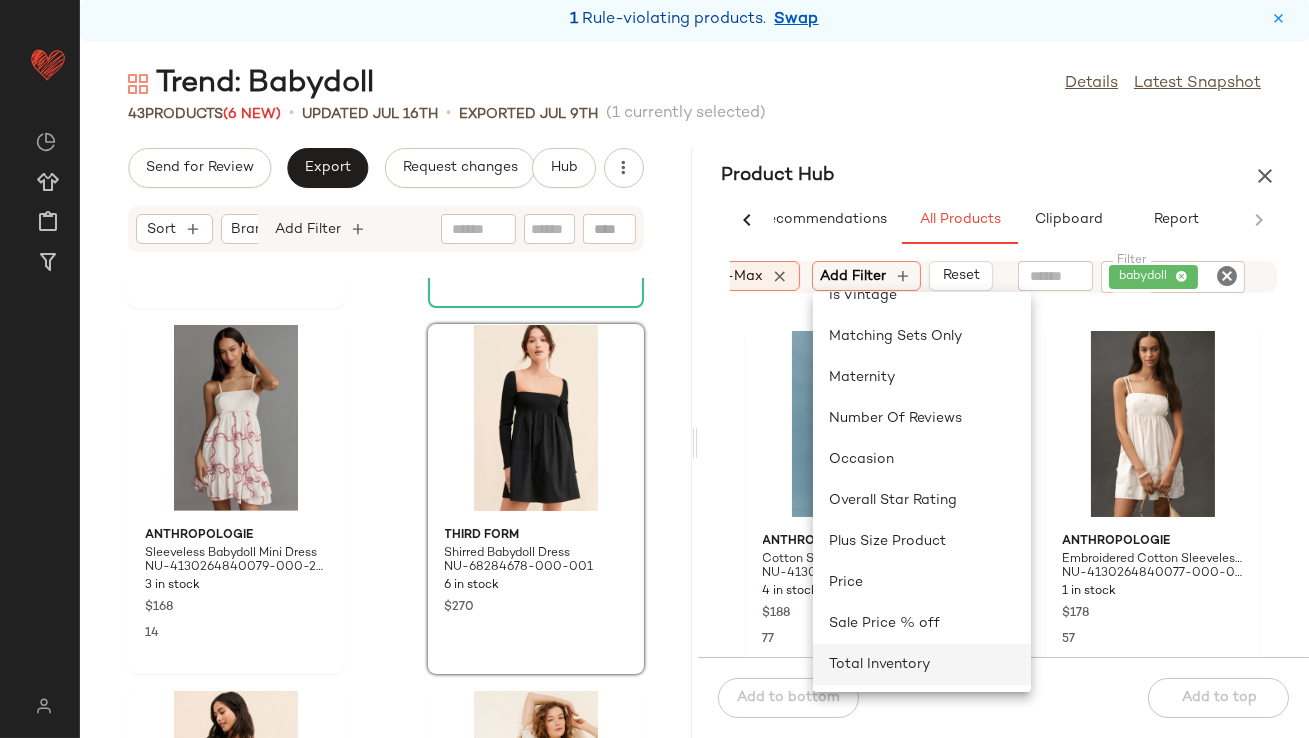 click on "Total Inventory" 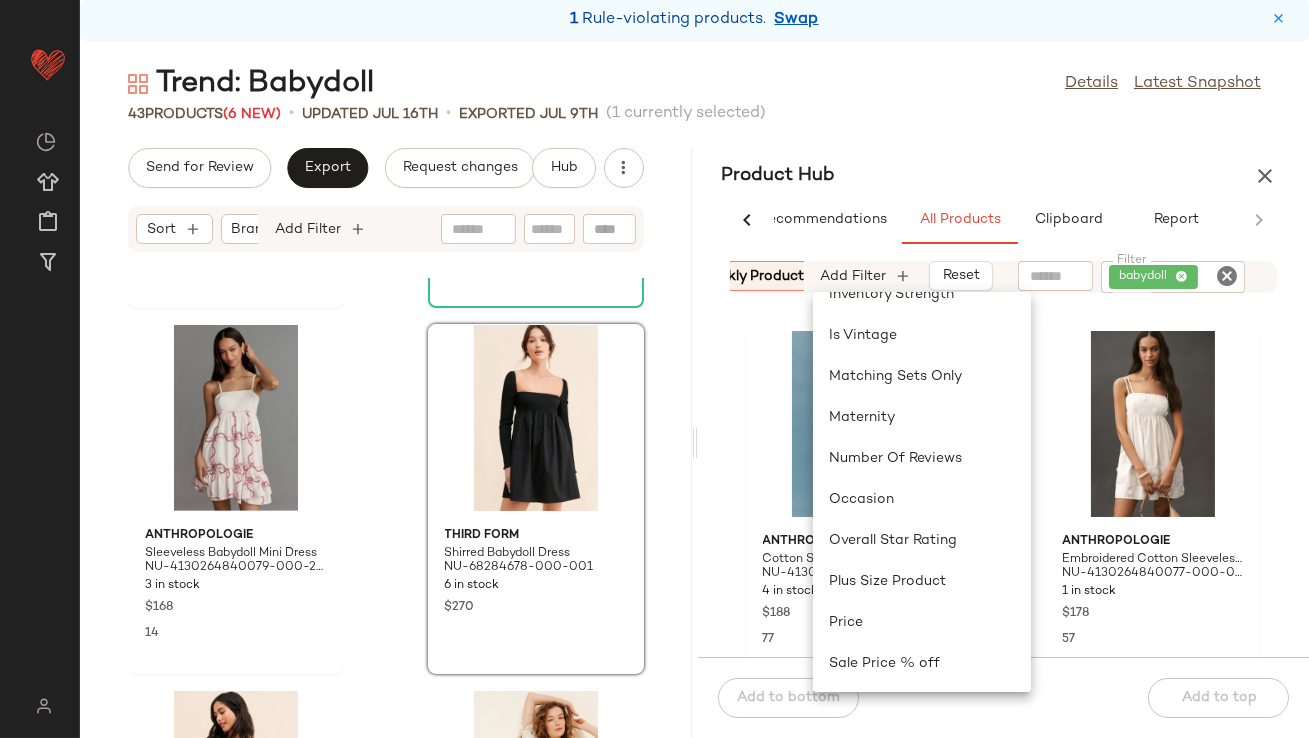 scroll, scrollTop: 313, scrollLeft: 0, axis: vertical 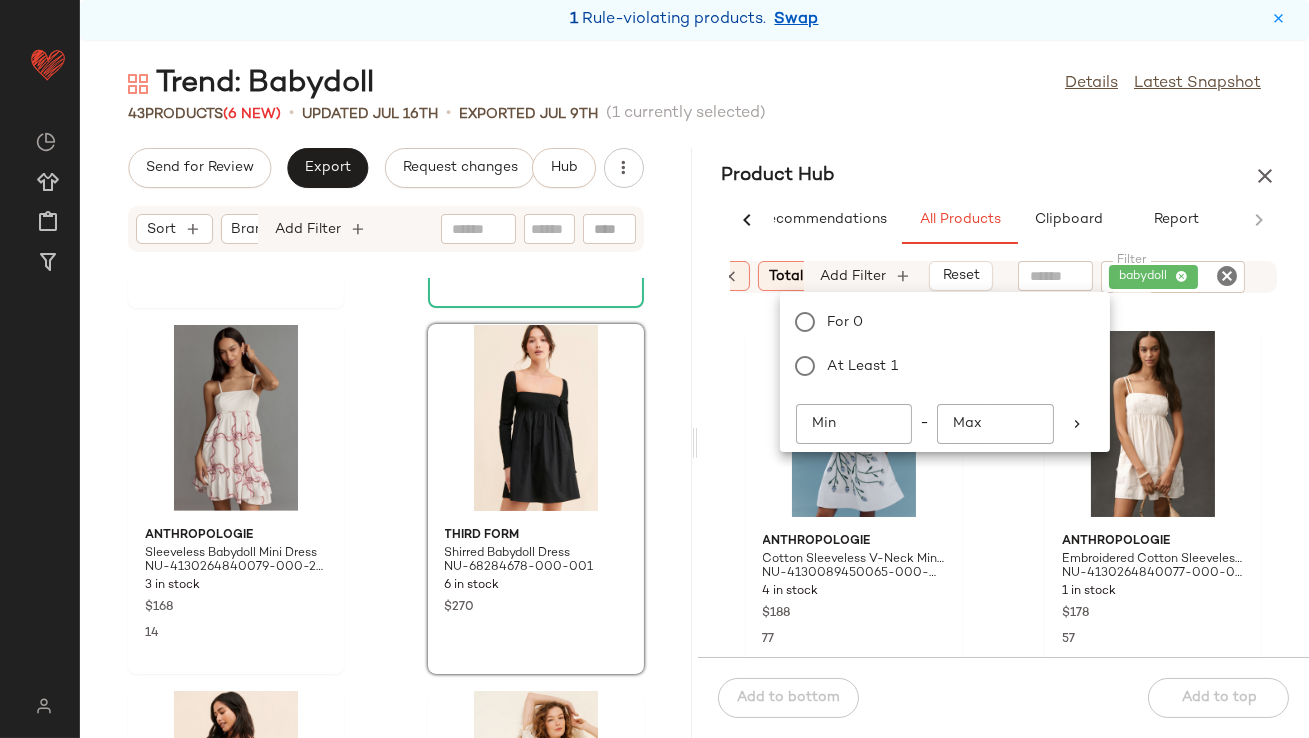 click on "Min" 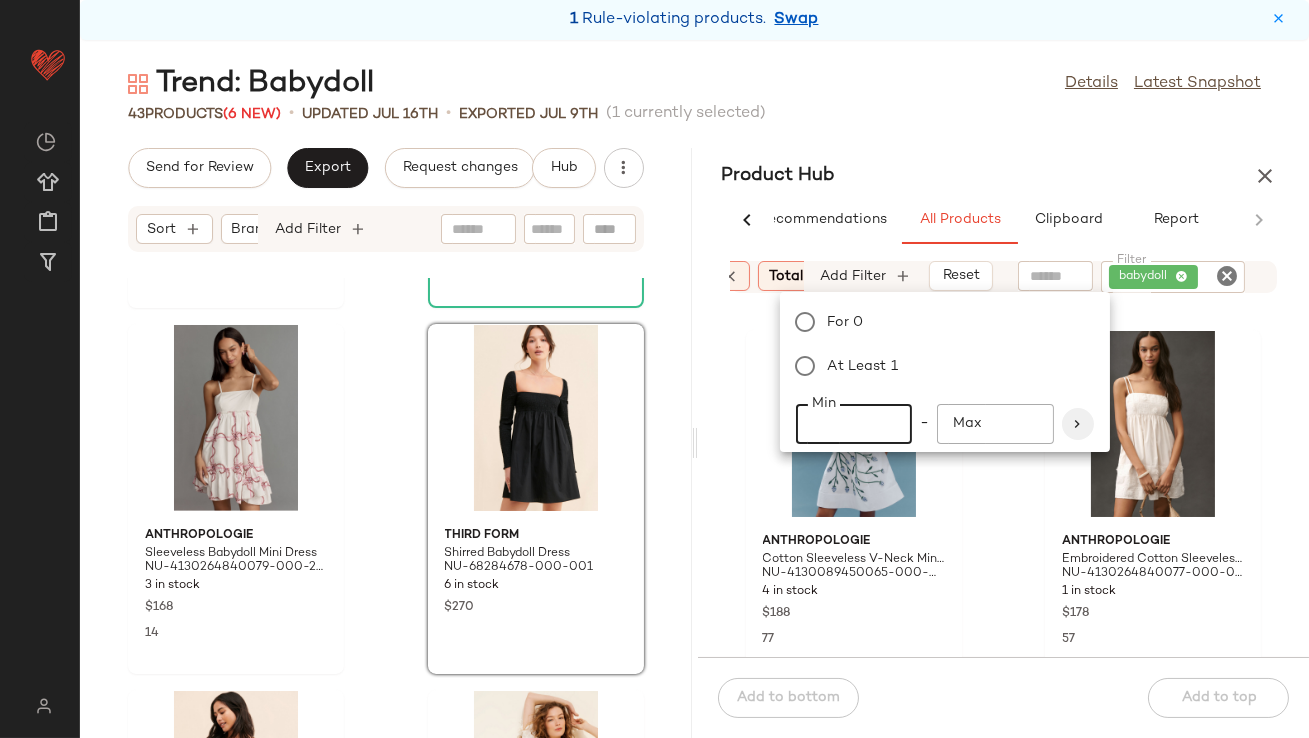 type on "**" 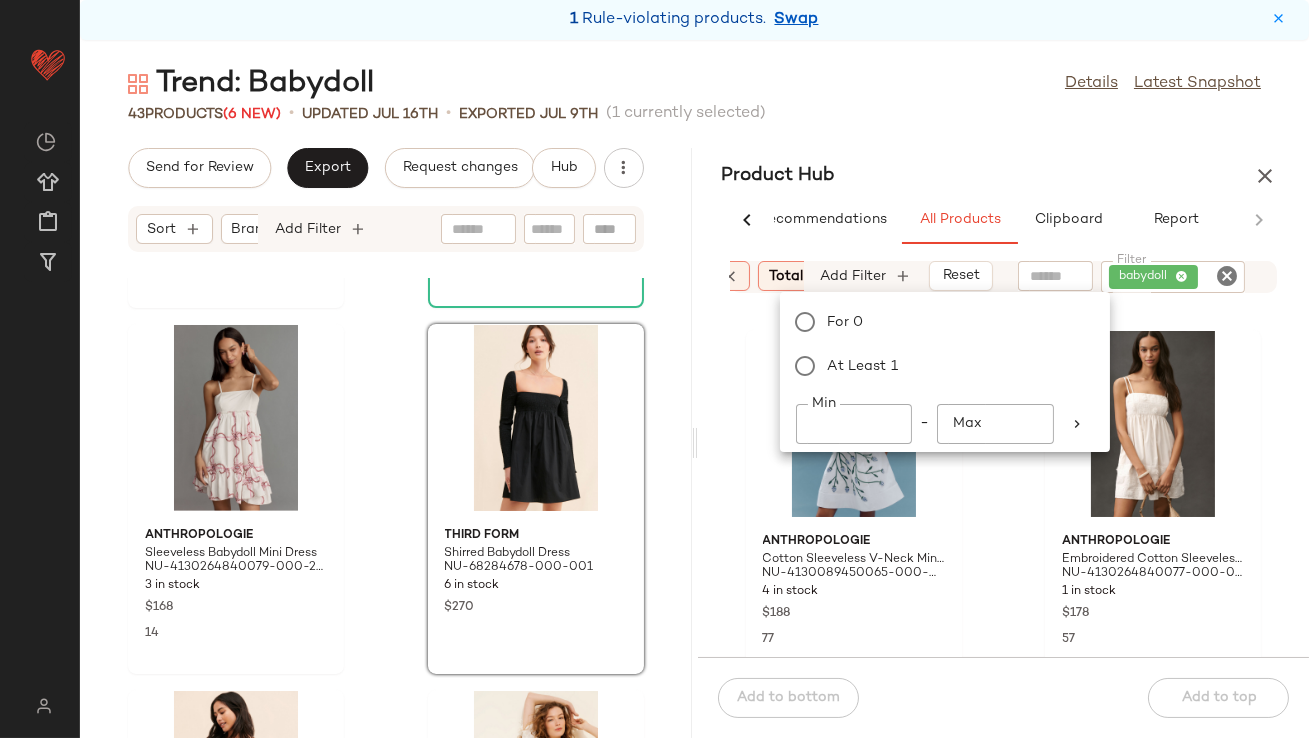 click on "Product Hub  AI Recommendations   All Products   Clipboard   Report  Sort:   ([NUMBER]) Brand  Category:   dresses In Curation?:   No Availability:   in_stock Total Inventory:   [NUMBER]-Max Weekly Product Sold:   [NUMBER]-Max Add Filter   Reset  Filter babydoll Filter [BRAND] [PRODUCT] [PRODUCT] [PRODUCT] [PRODUCT_CODE] [NUMBER] in stock $[PRICE] [PRICE] [BRAND] [PRODUCT] [PRODUCT] [PRODUCT] [PRODUCT_CODE] [NUMBER] in stock $[PRICE] [PRICE] [BRAND] [PRODUCT] [PRODUCT] [PRODUCT] [PRODUCT_CODE] [NUMBER] in stock $[PRICE] [PRICE] [BRAND] [PRODUCT] [PRODUCT] [PRODUCT] [PRODUCT_CODE] [NUMBER] in stock $[PRICE] [PRICE] MINKPINK [PRODUCT] [PRODUCT] [PRODUCT] [PRODUCT_CODE] [NUMBER] in stock $[PRICE] [PRICE] Free People [PRODUCT] [PRODUCT] [PRODUCT] [PRODUCT_CODE] [NUMBER] in stock $[PRICE] [PRICE] Sort:   ([NUMBER]) In Curation?:   No Add Filter   Reset   Last Updated   Used Products  [NUMBER] [BRAND] [PRODUCT] [PRODUCT] [PRODUCT] [PRODUCT_CODE]" 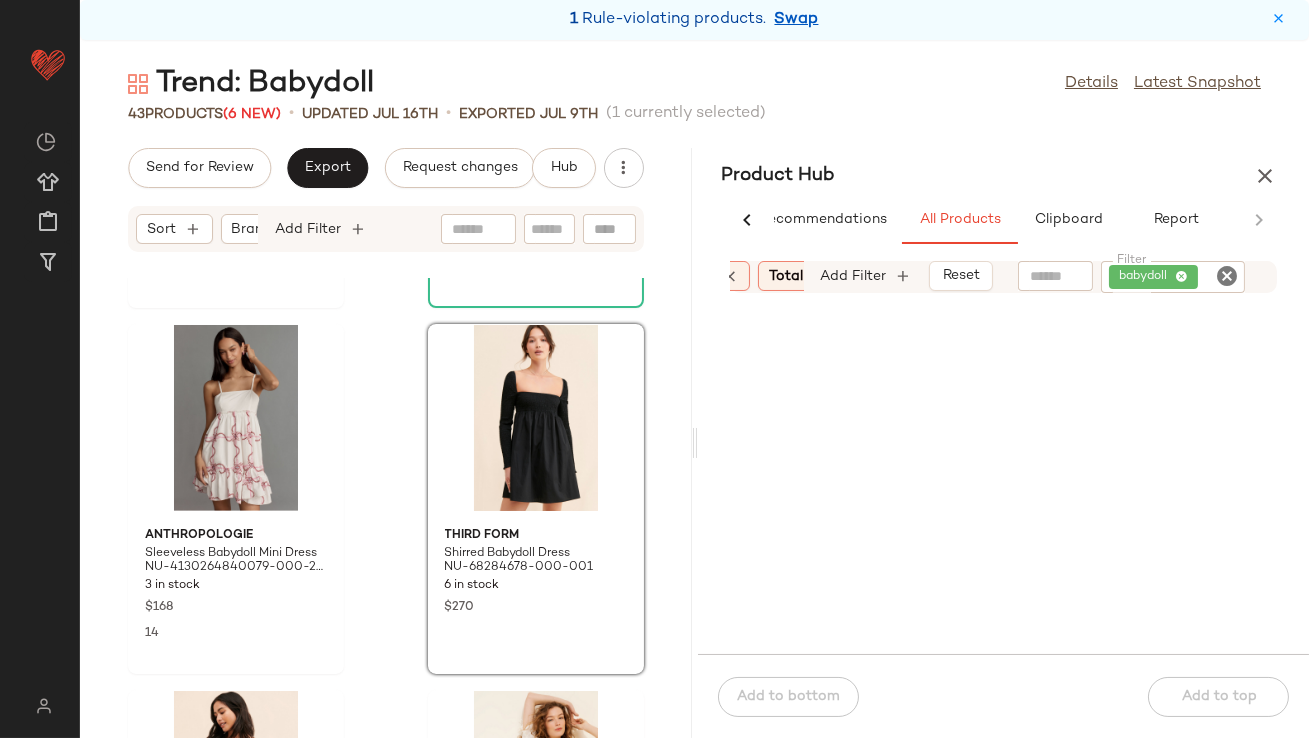 click at bounding box center (731, 276) 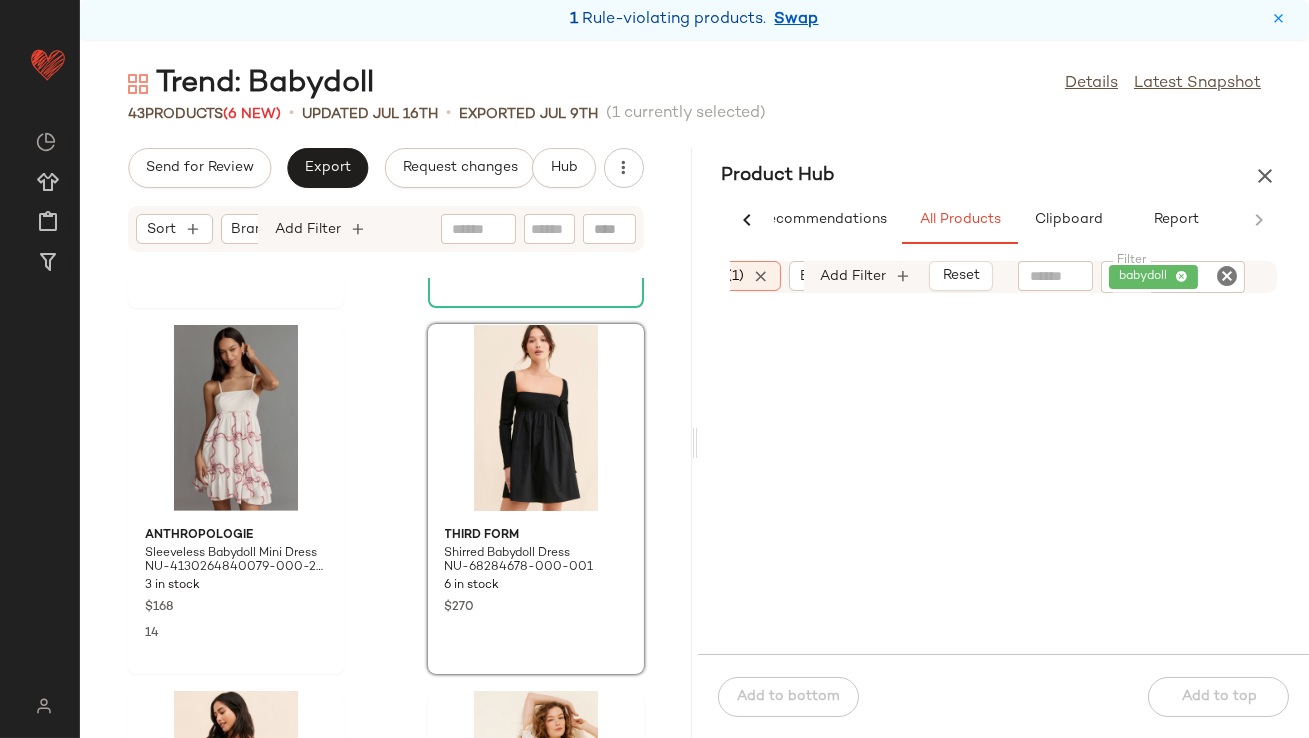 scroll, scrollTop: 0, scrollLeft: 0, axis: both 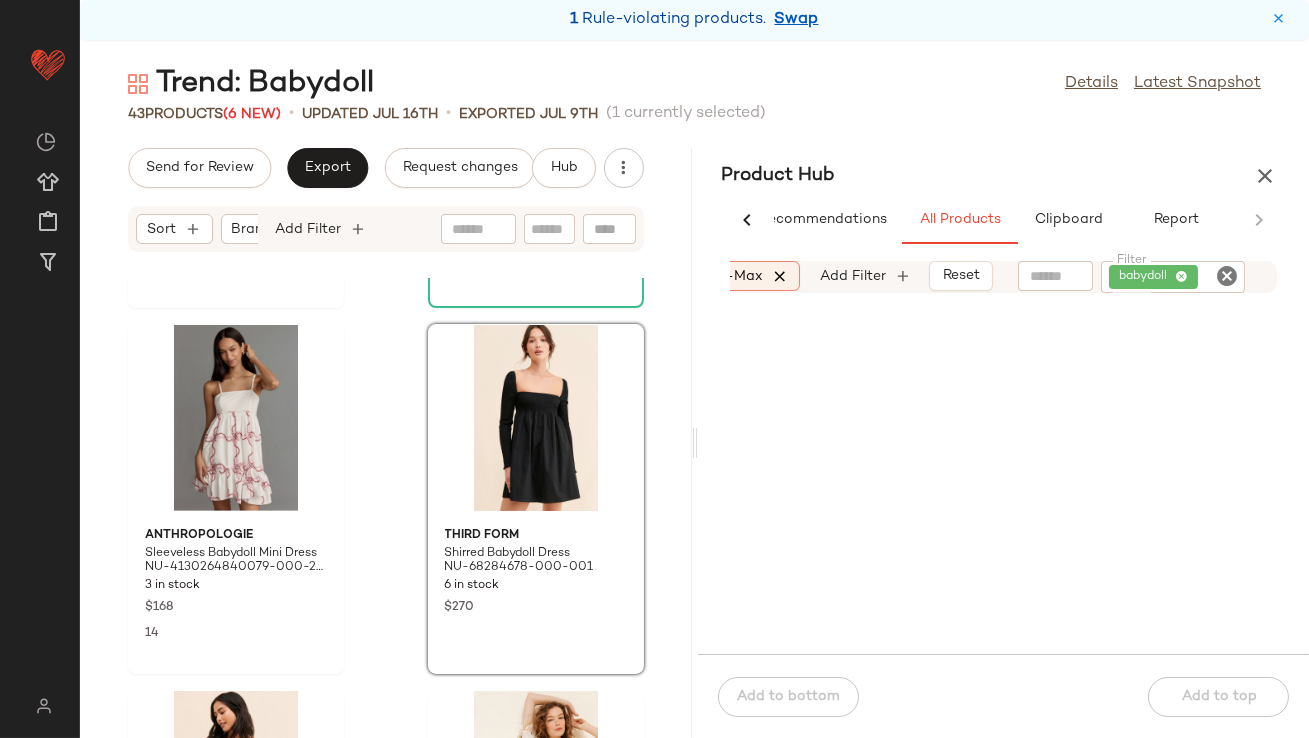 click at bounding box center (780, 276) 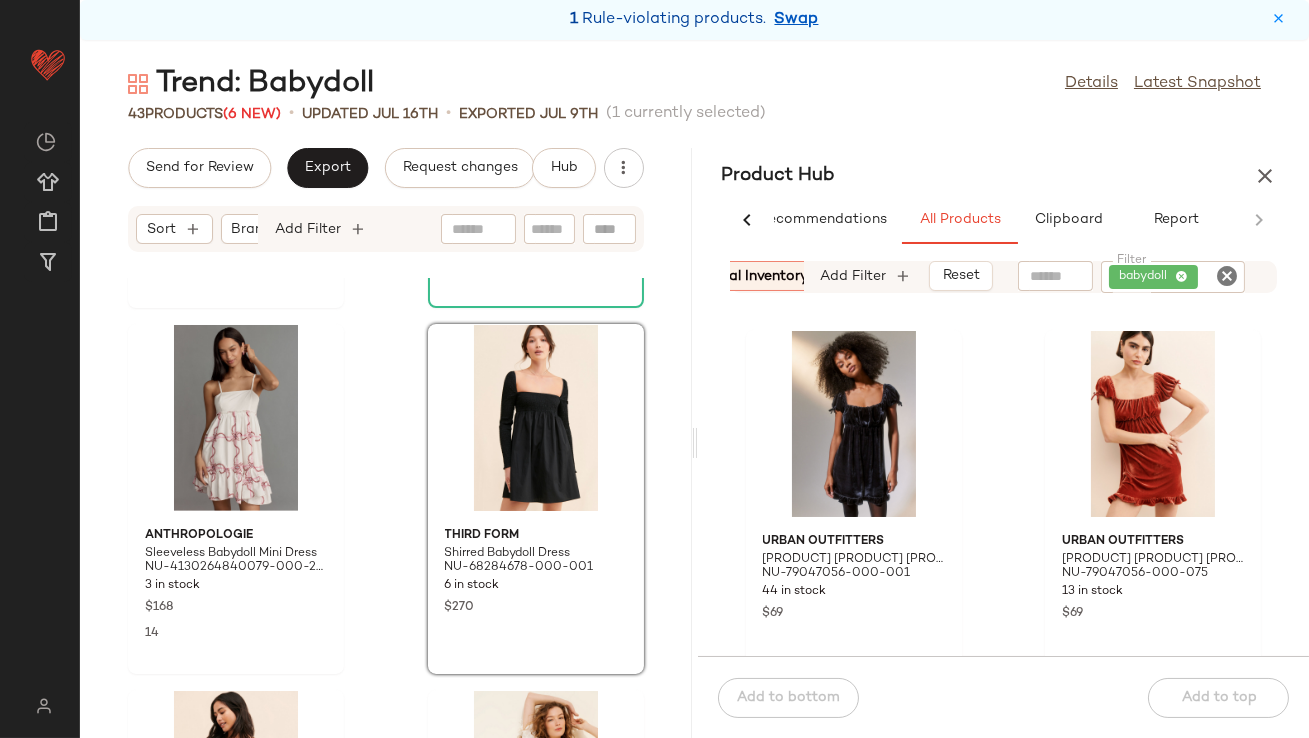scroll, scrollTop: 0, scrollLeft: 542, axis: horizontal 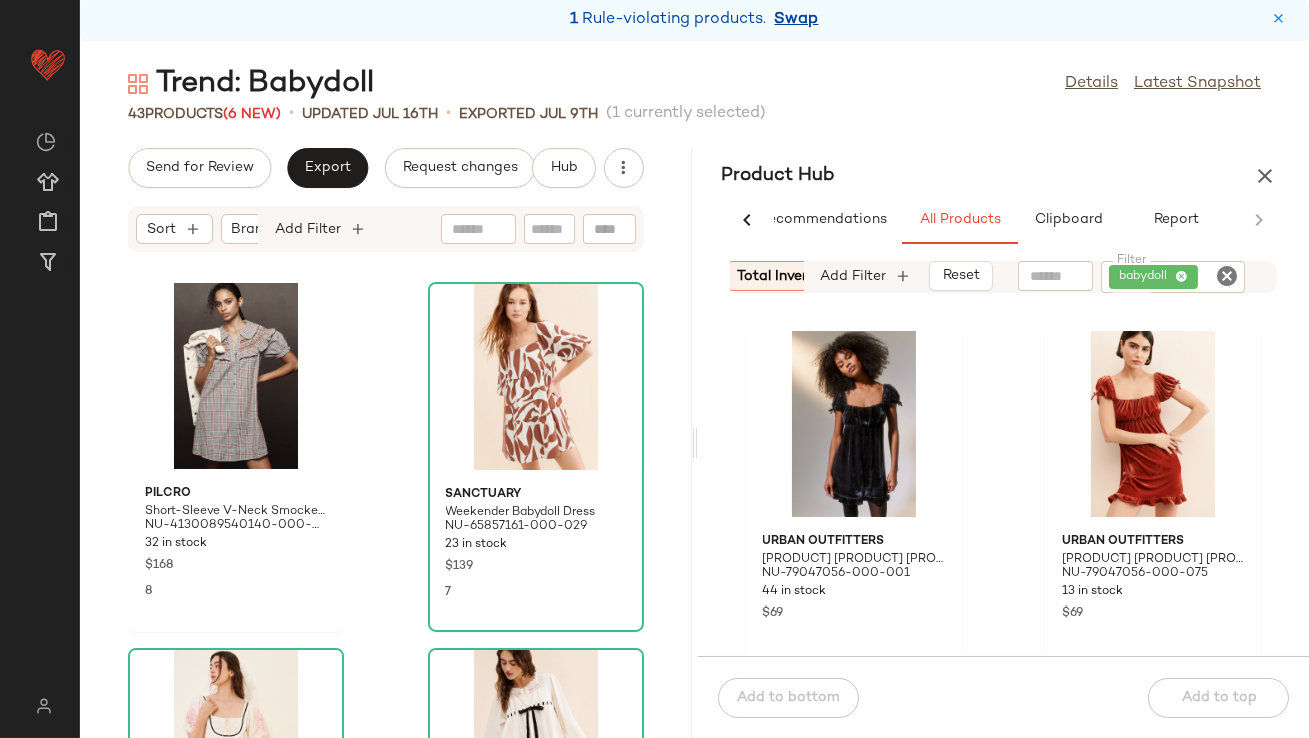 click on "Swap" at bounding box center (797, 20) 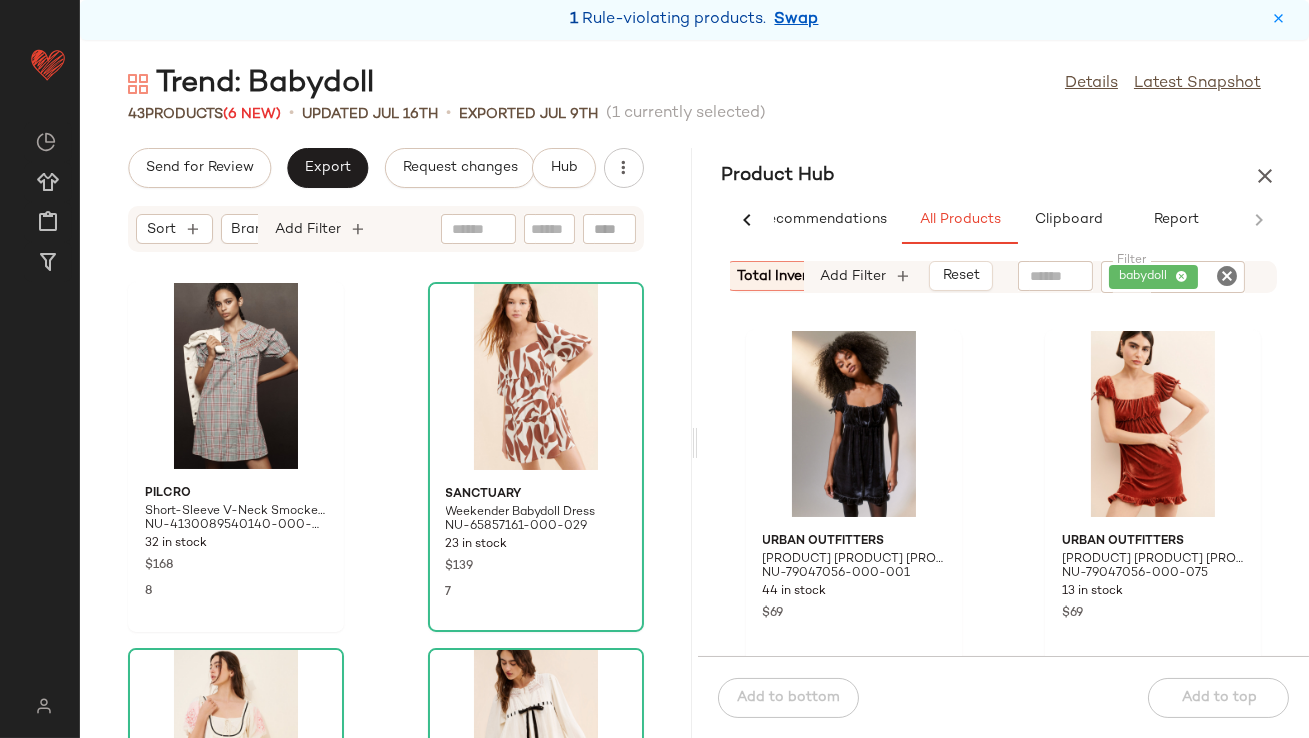 click 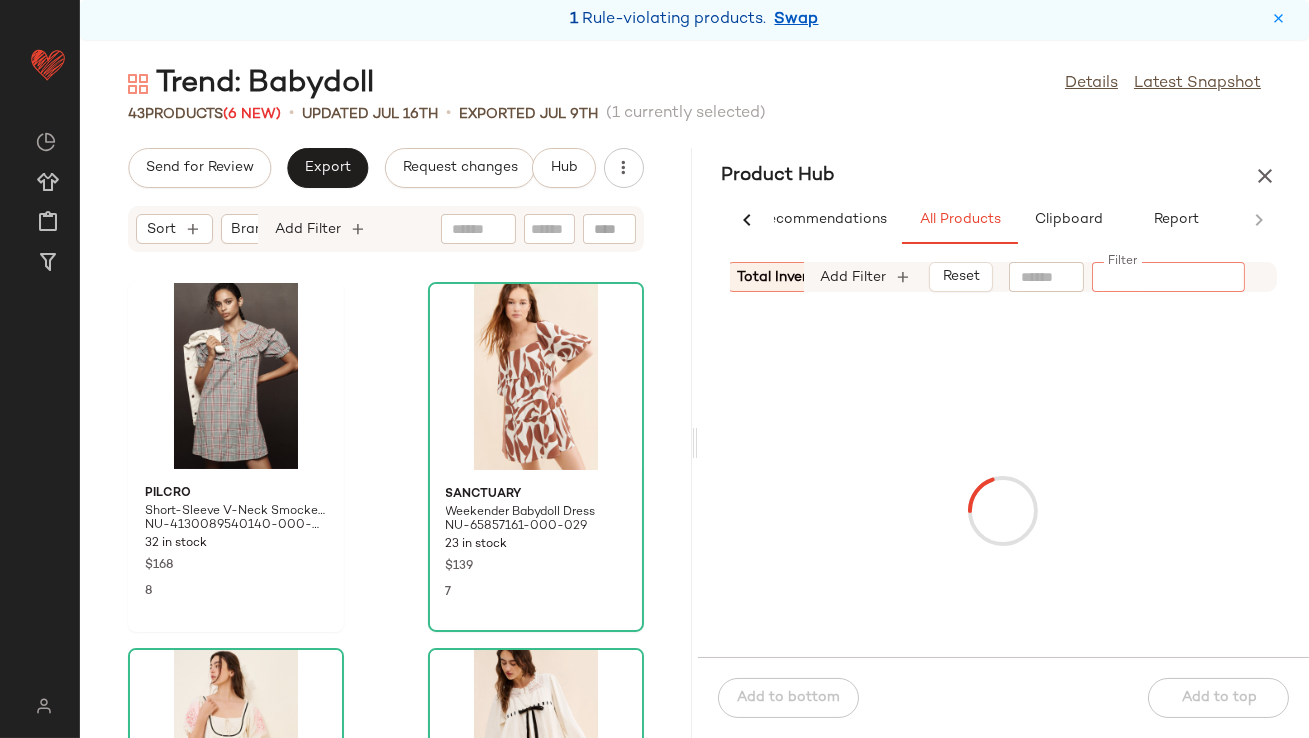click on "Product Hub" at bounding box center [1004, 176] 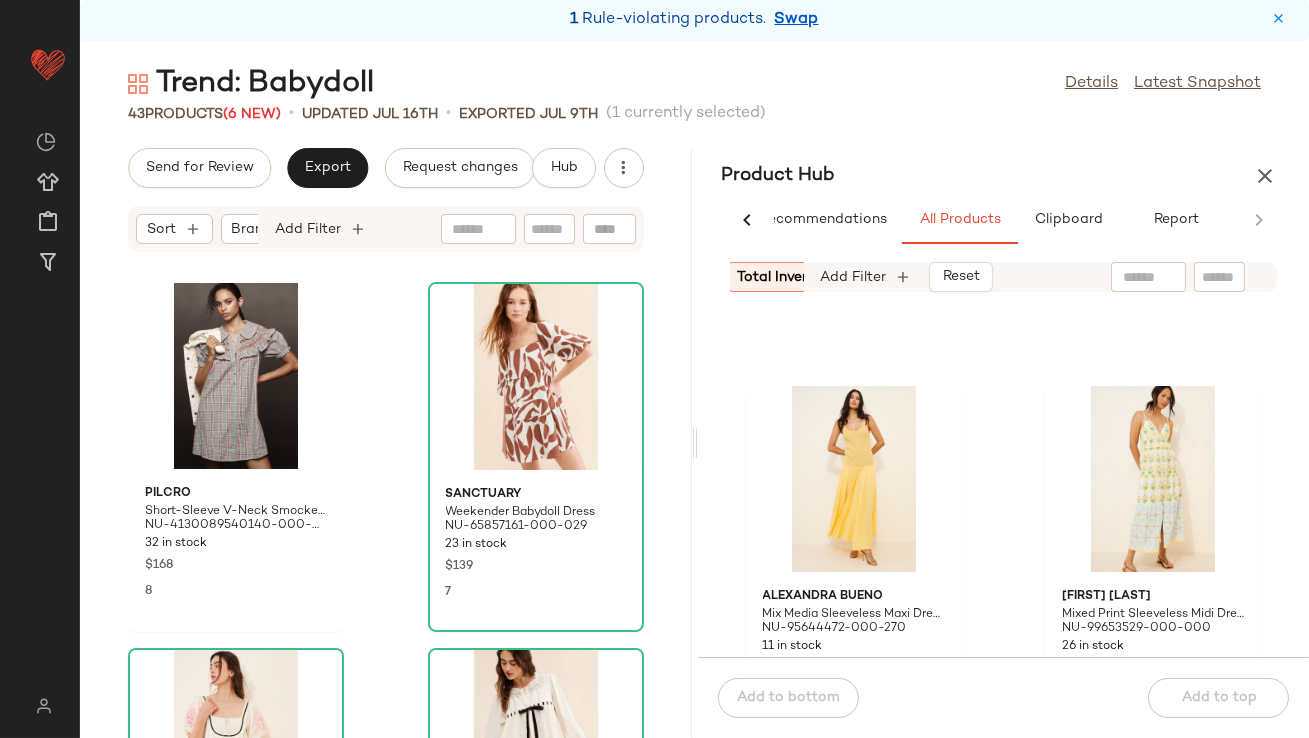 scroll, scrollTop: 9186, scrollLeft: 0, axis: vertical 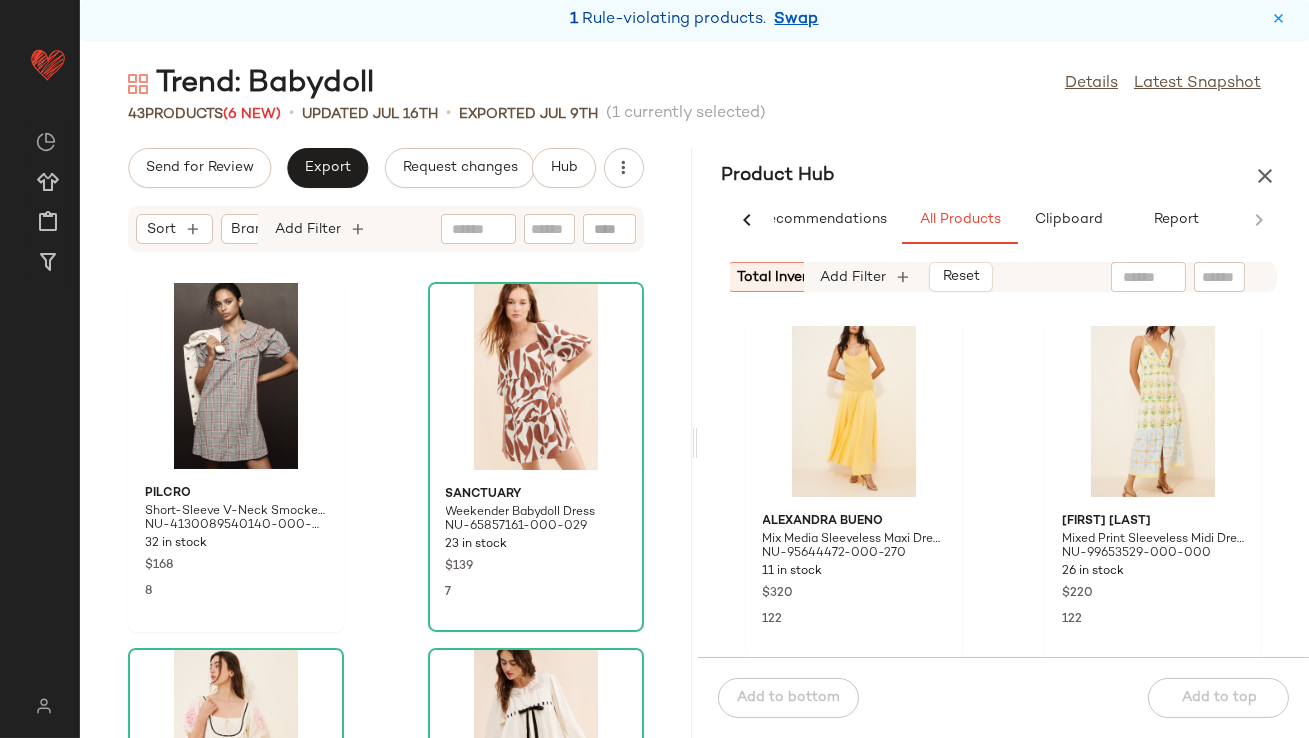 click at bounding box center [1265, 176] 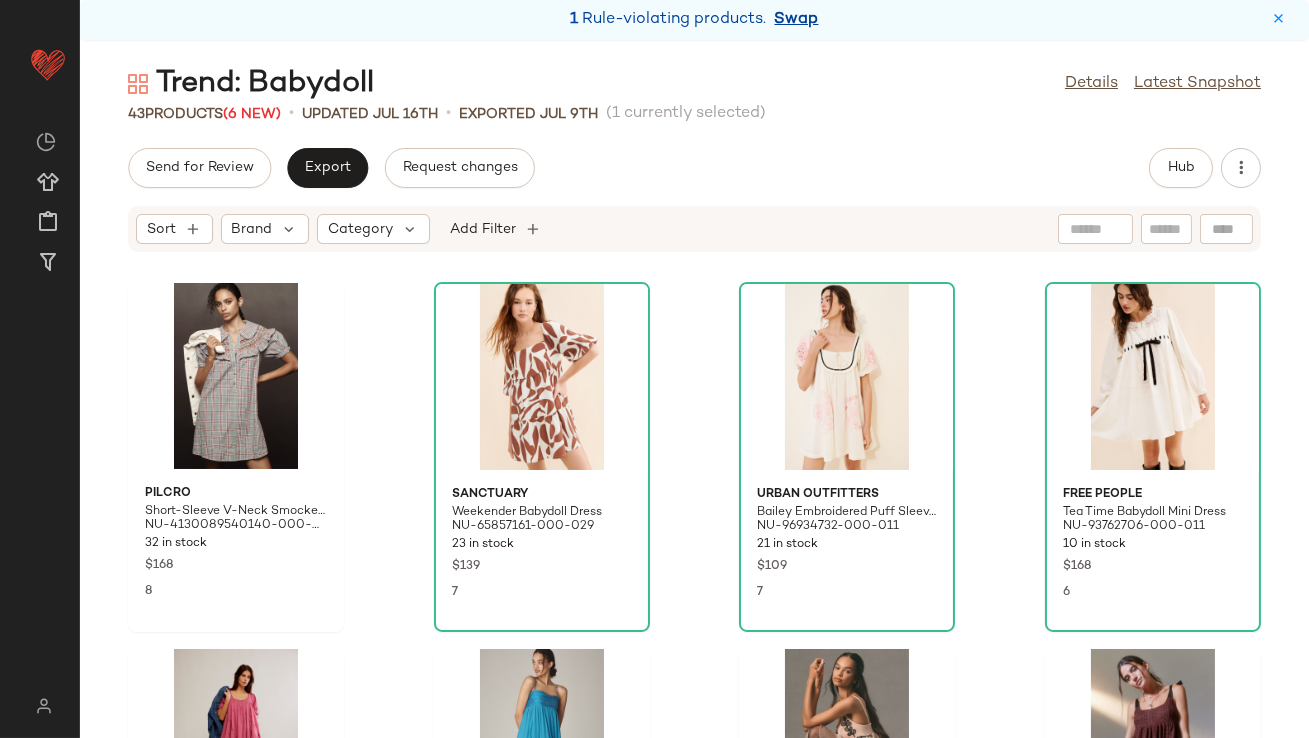 click on "Swap" at bounding box center (797, 20) 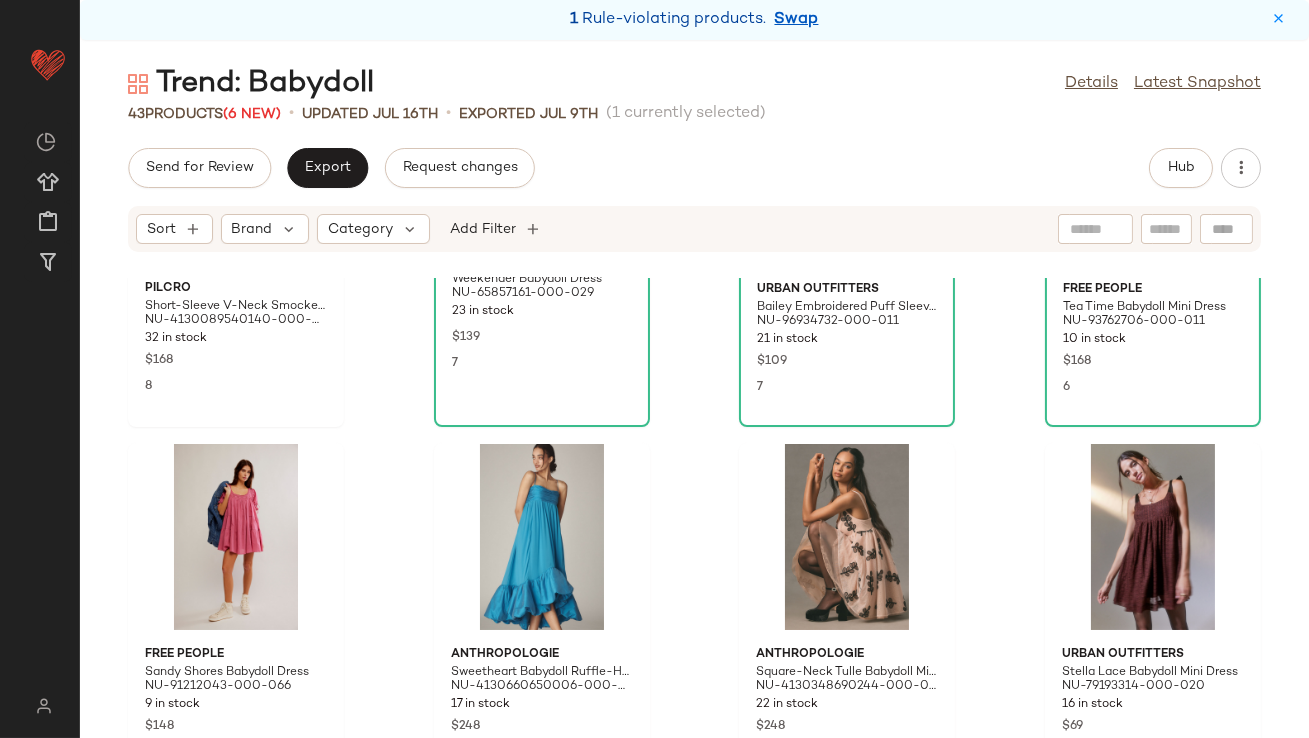 scroll, scrollTop: 328, scrollLeft: 0, axis: vertical 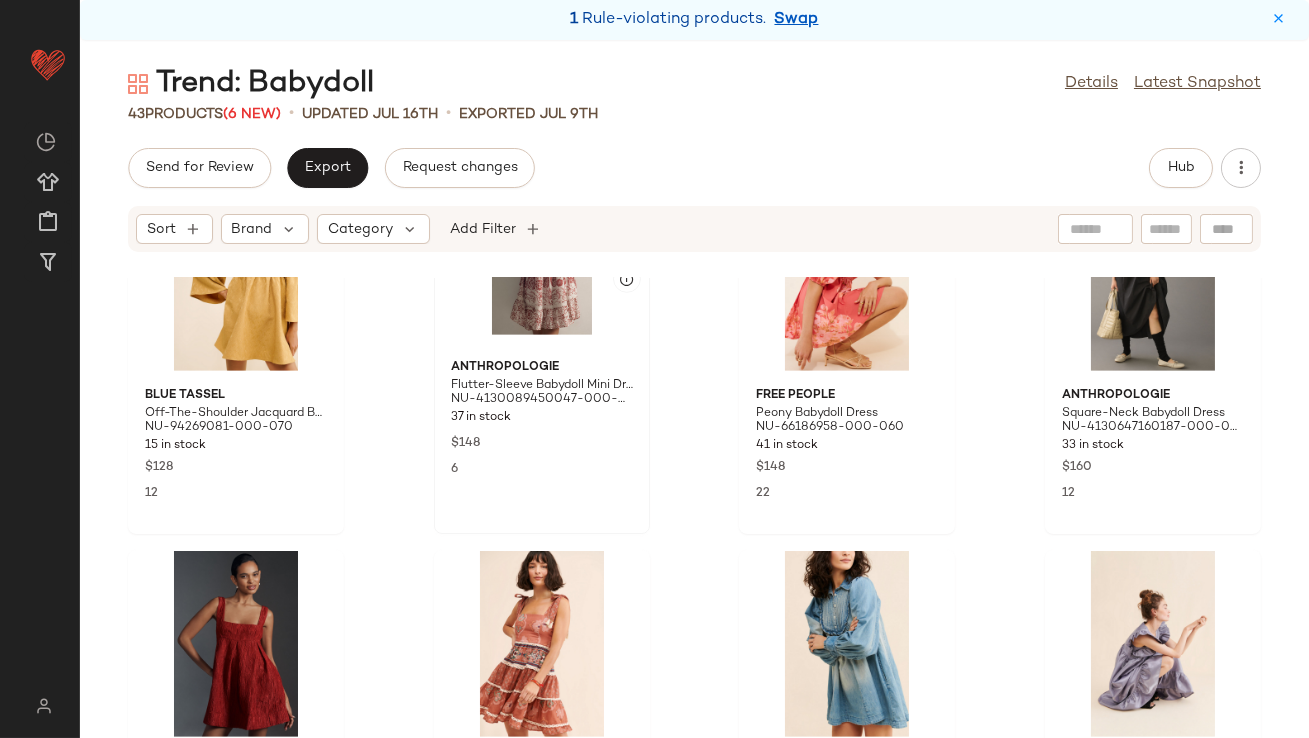 click 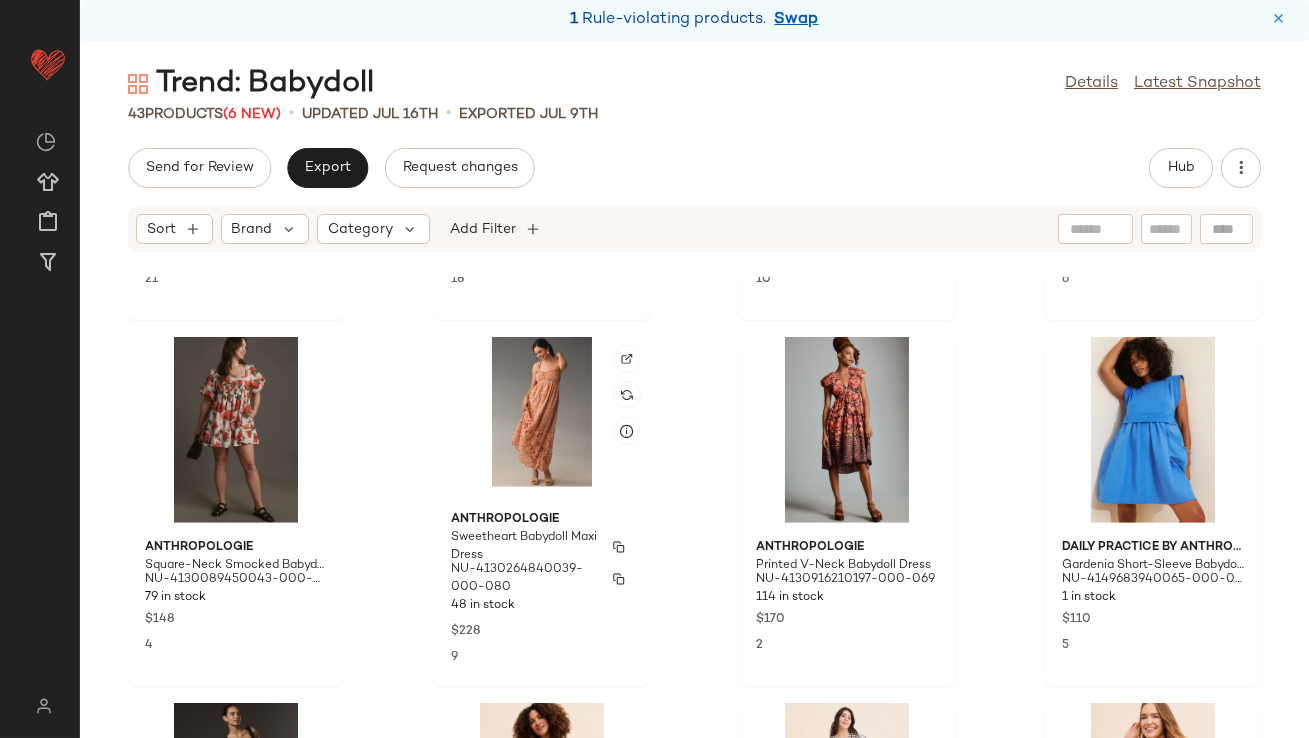 scroll, scrollTop: 2889, scrollLeft: 0, axis: vertical 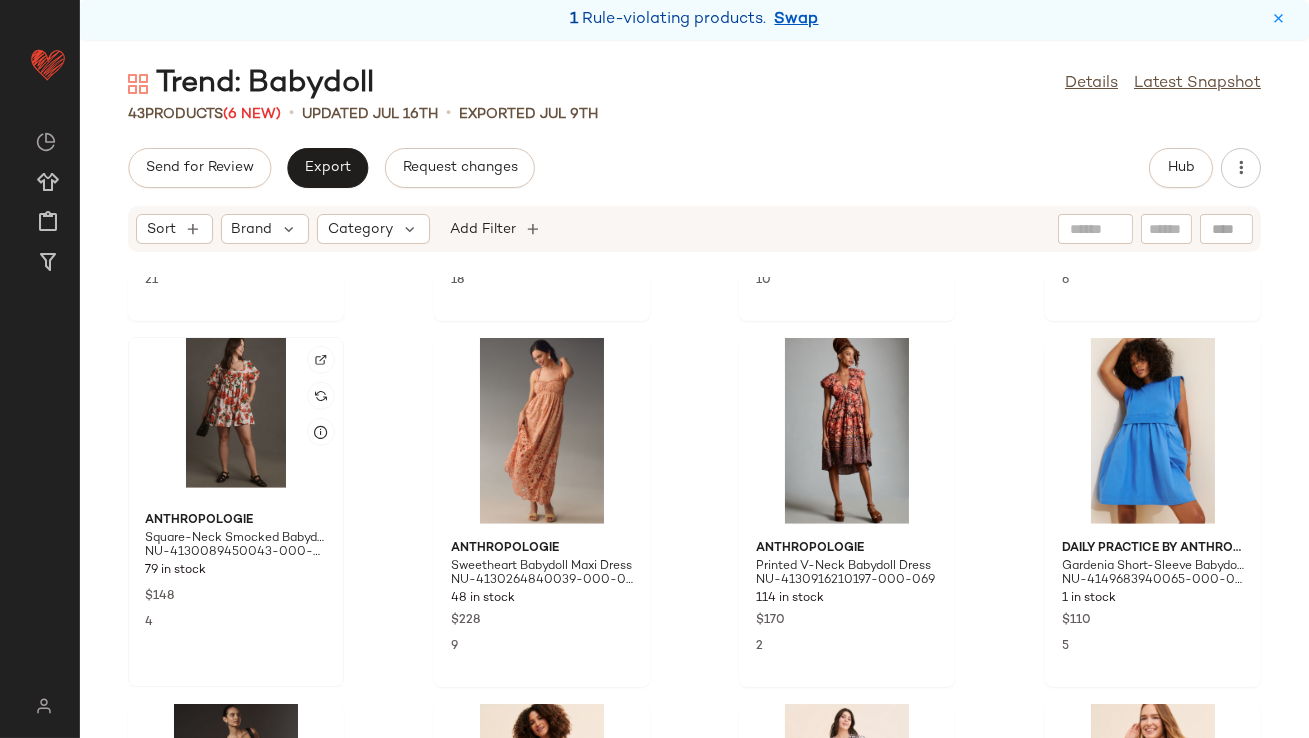 click 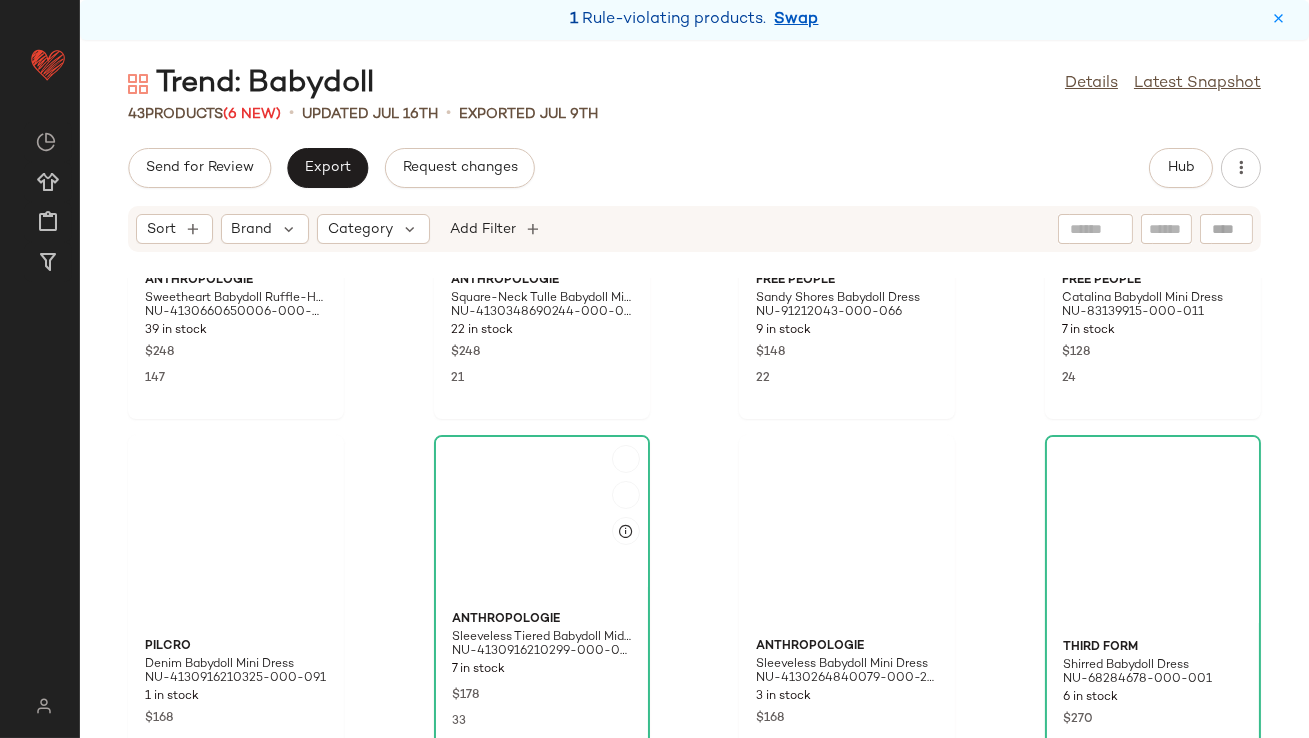 scroll, scrollTop: 0, scrollLeft: 0, axis: both 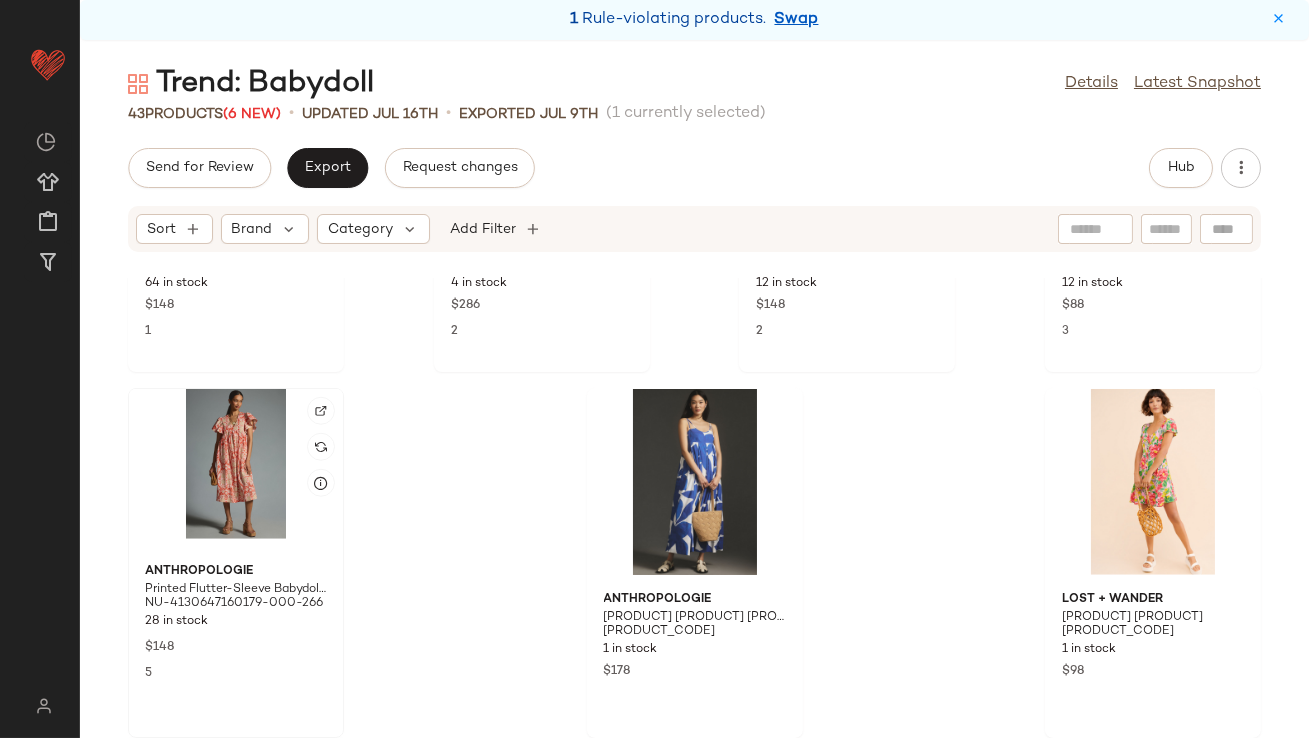 click 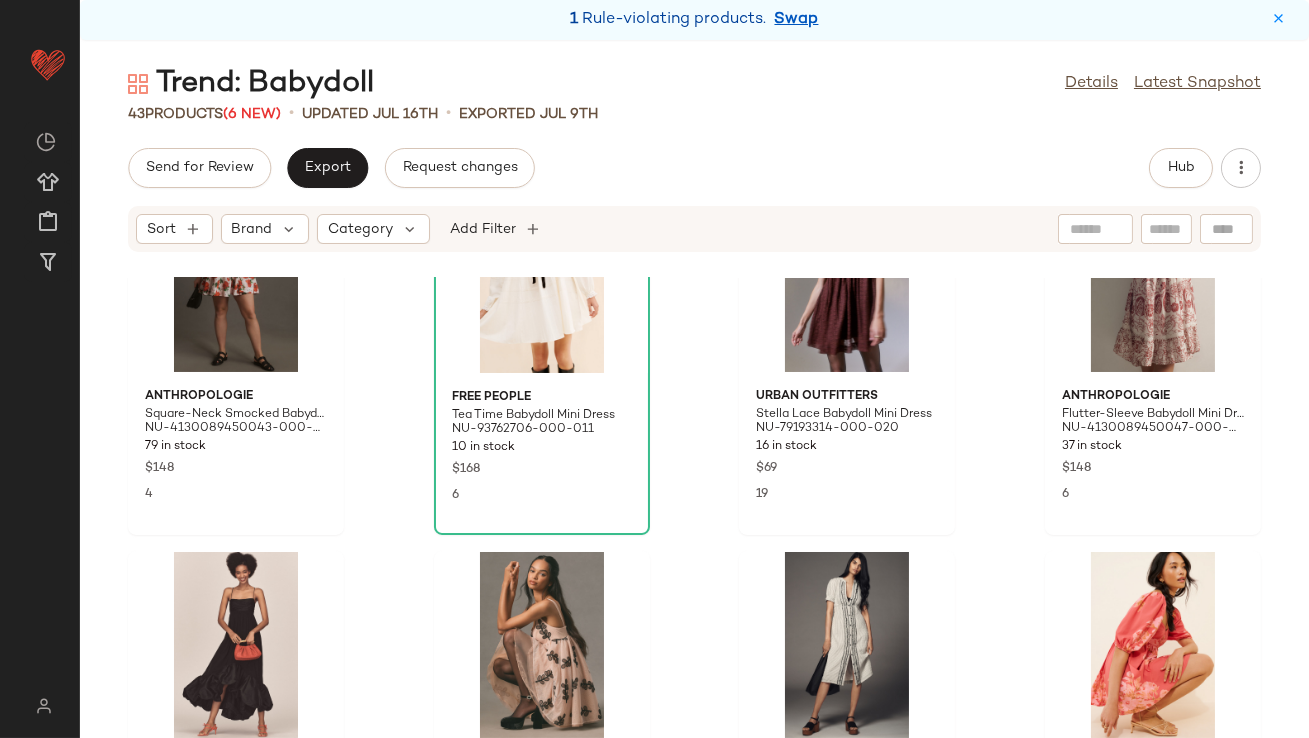 scroll, scrollTop: 0, scrollLeft: 0, axis: both 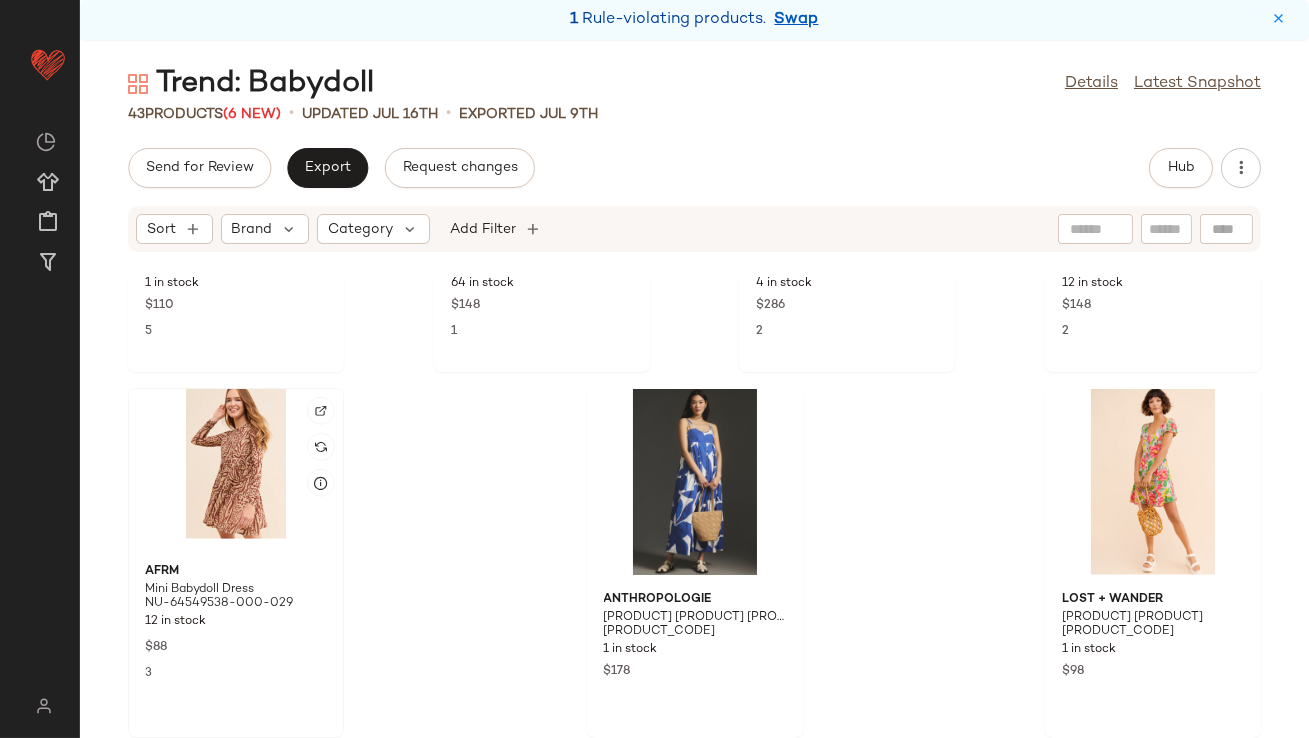 click 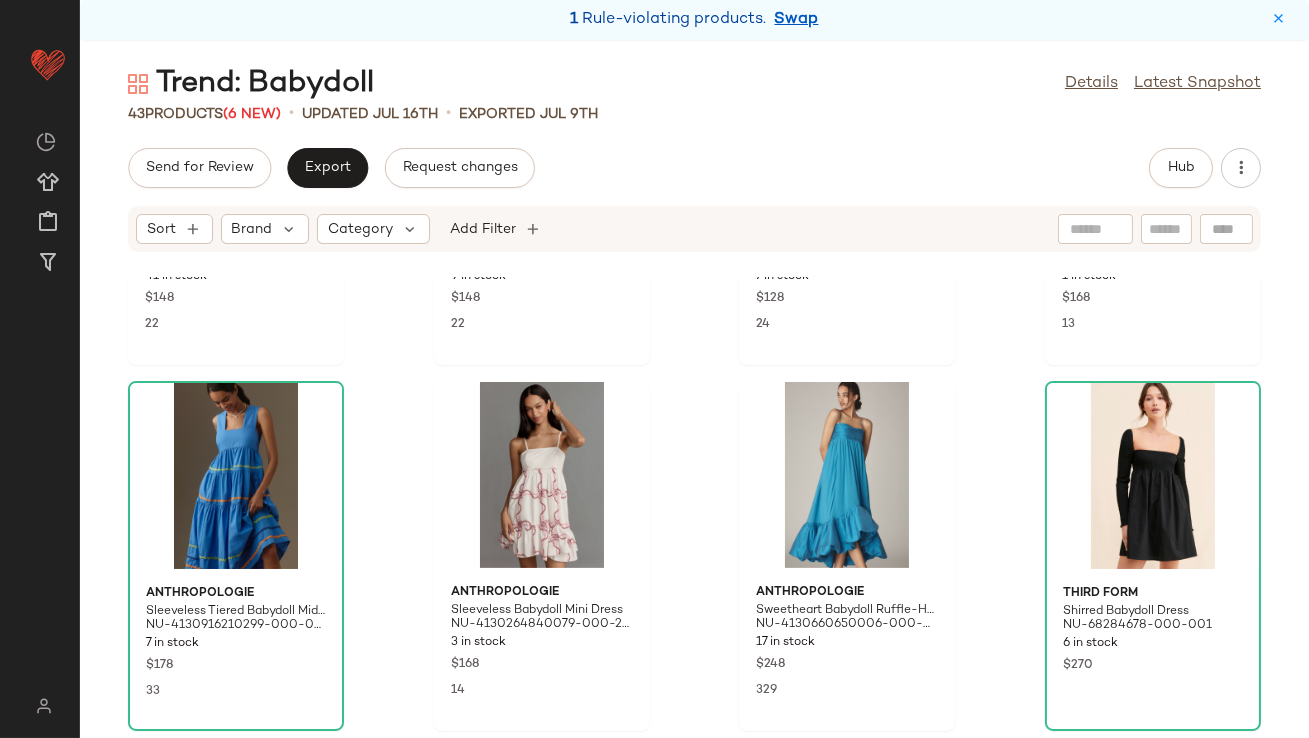 scroll, scrollTop: 0, scrollLeft: 0, axis: both 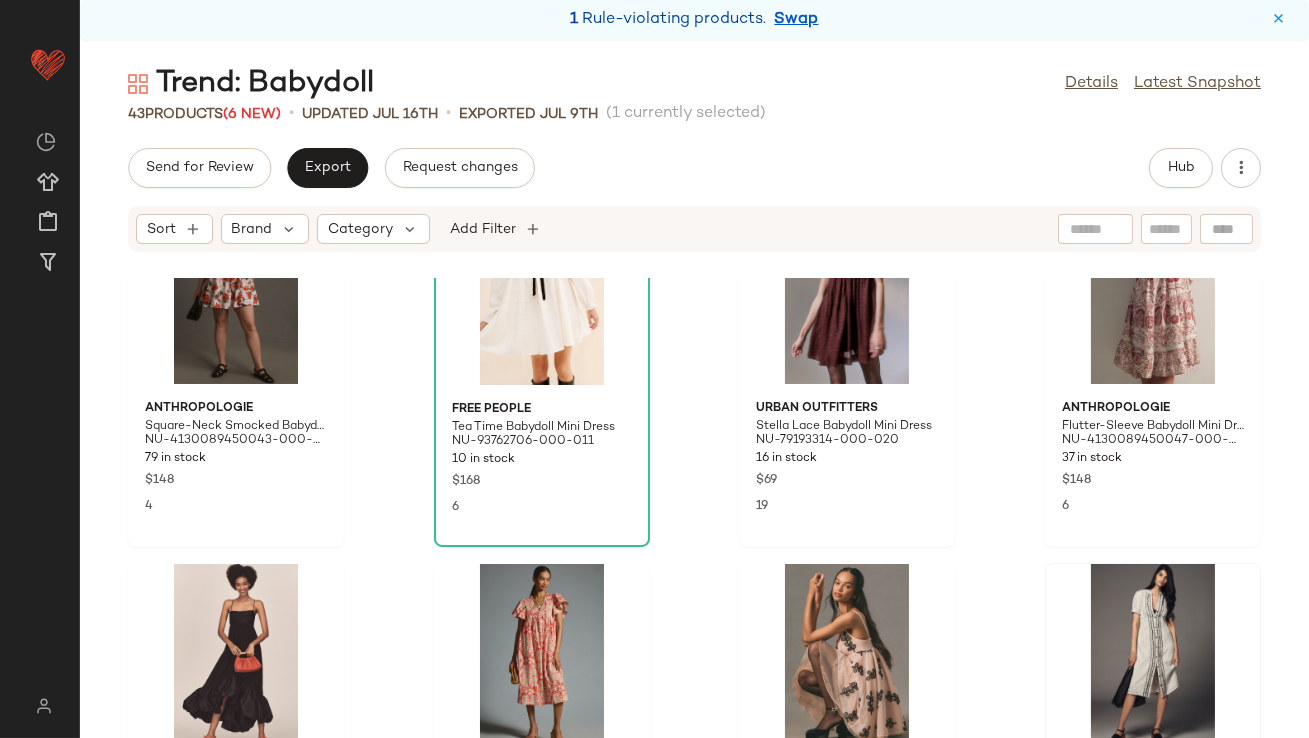 drag, startPoint x: 212, startPoint y: 356, endPoint x: 1036, endPoint y: 587, distance: 855.7669 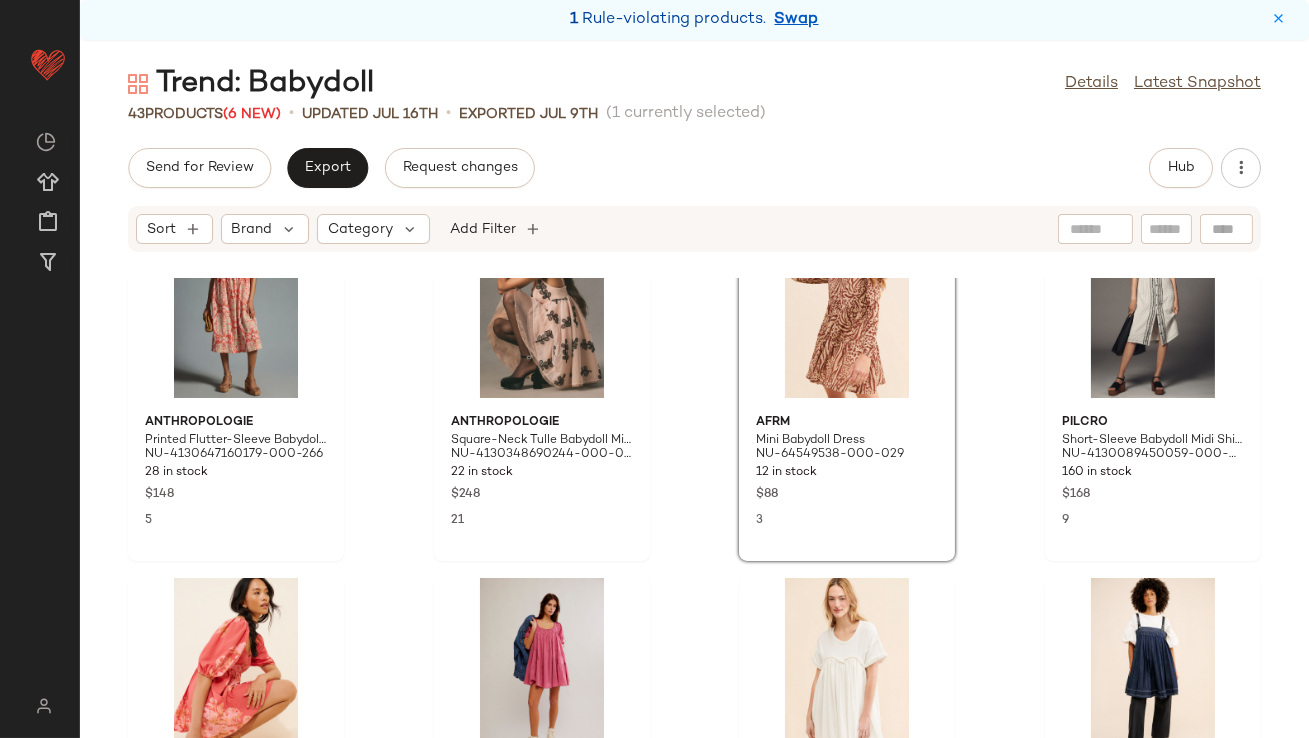 scroll, scrollTop: 843, scrollLeft: 0, axis: vertical 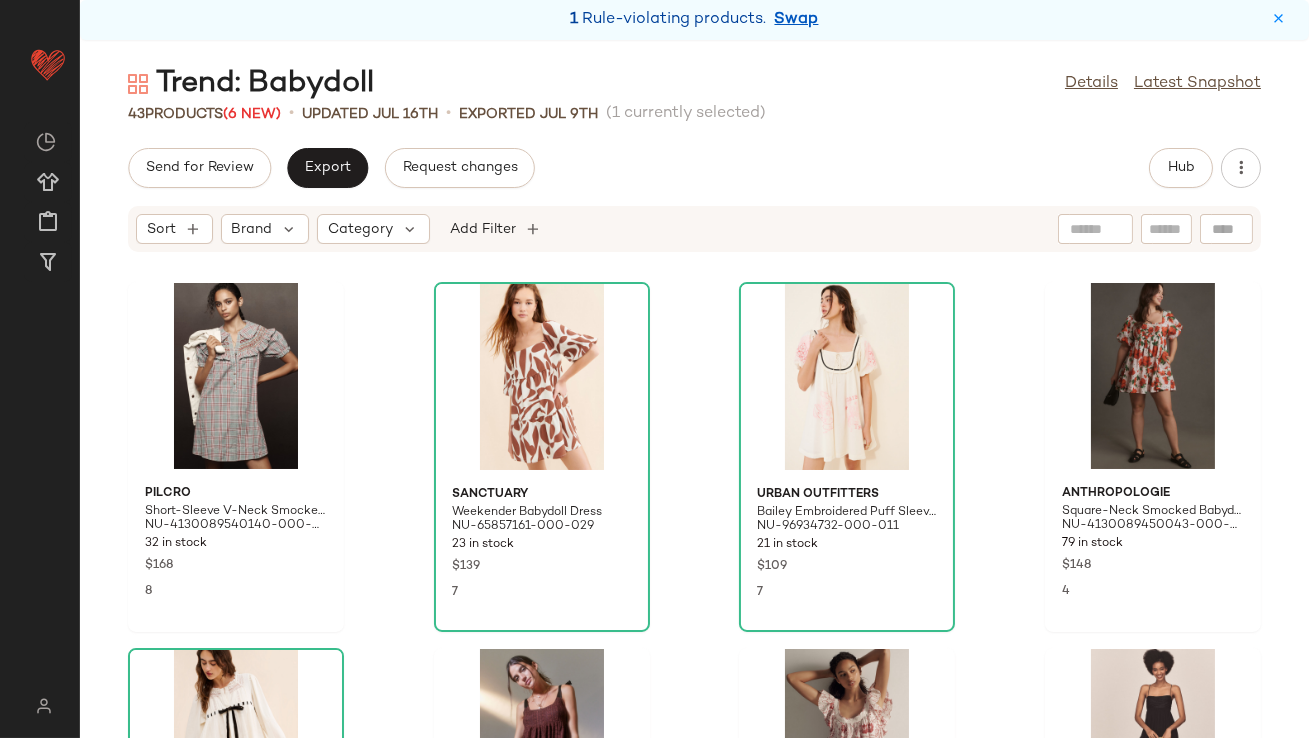 drag, startPoint x: 847, startPoint y: 678, endPoint x: 351, endPoint y: 6, distance: 835.22455 